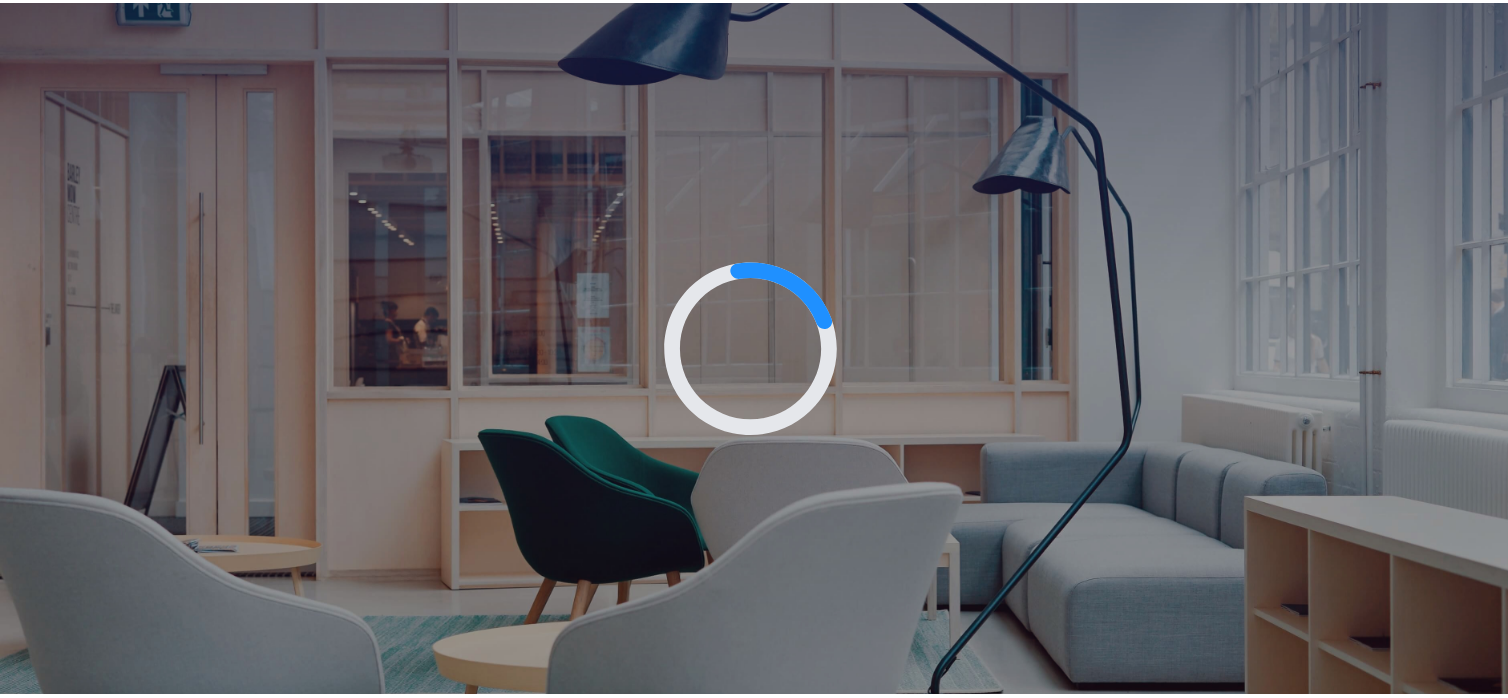 scroll, scrollTop: 0, scrollLeft: 0, axis: both 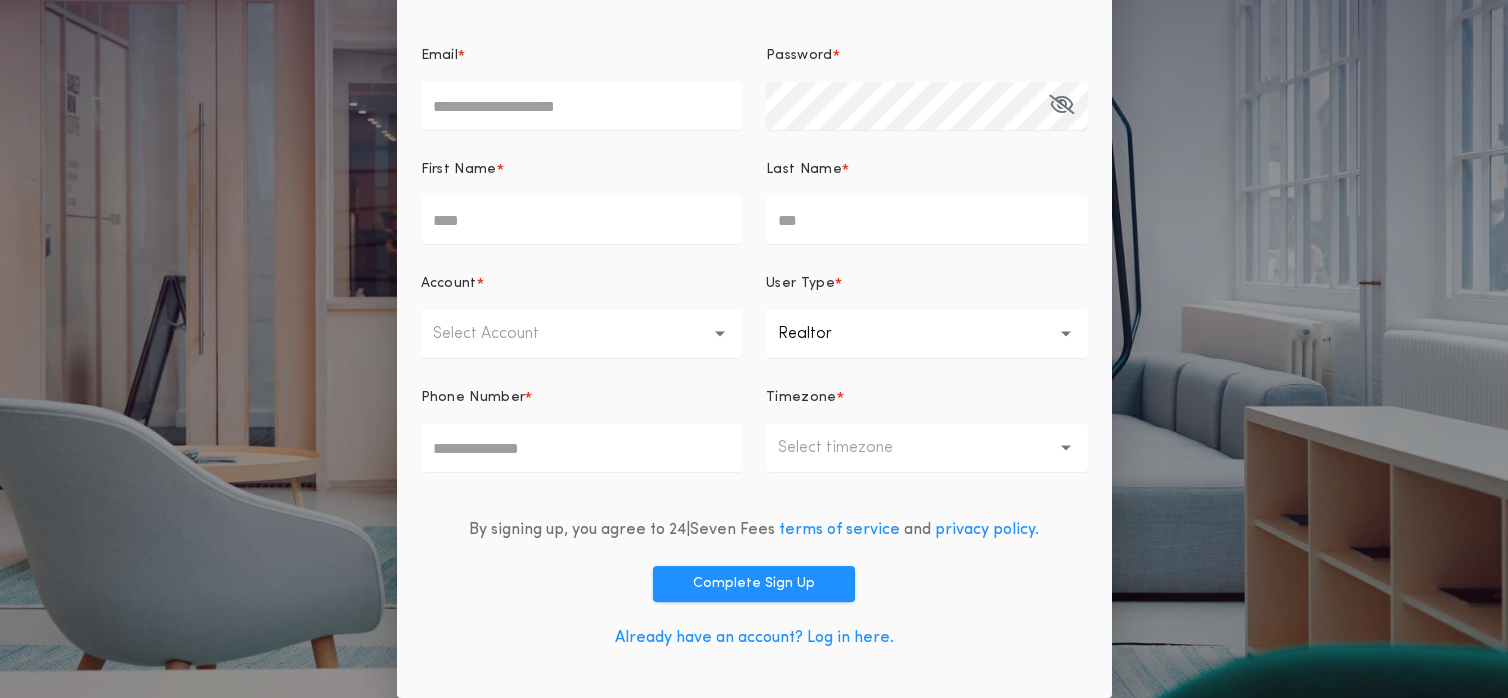 click on "Already have an account? Log in here." at bounding box center [754, 638] 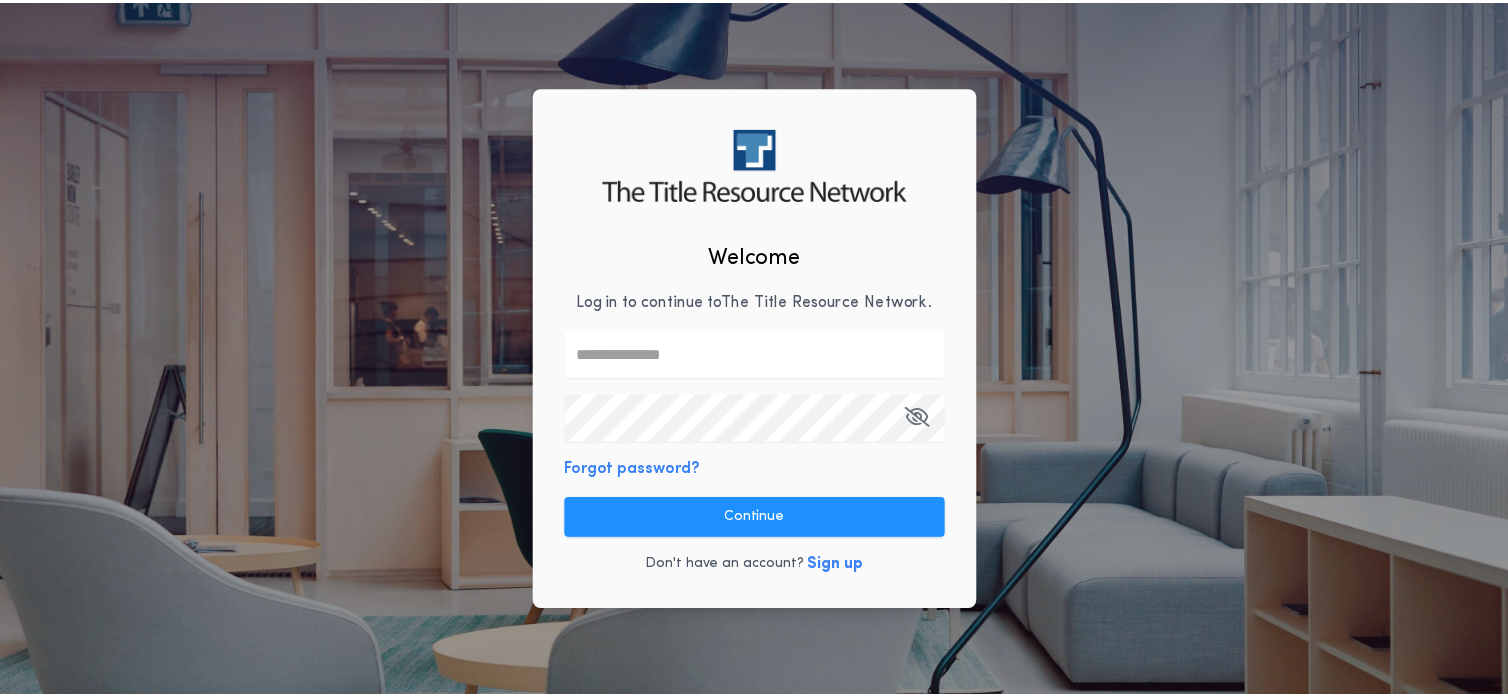 scroll, scrollTop: 0, scrollLeft: 0, axis: both 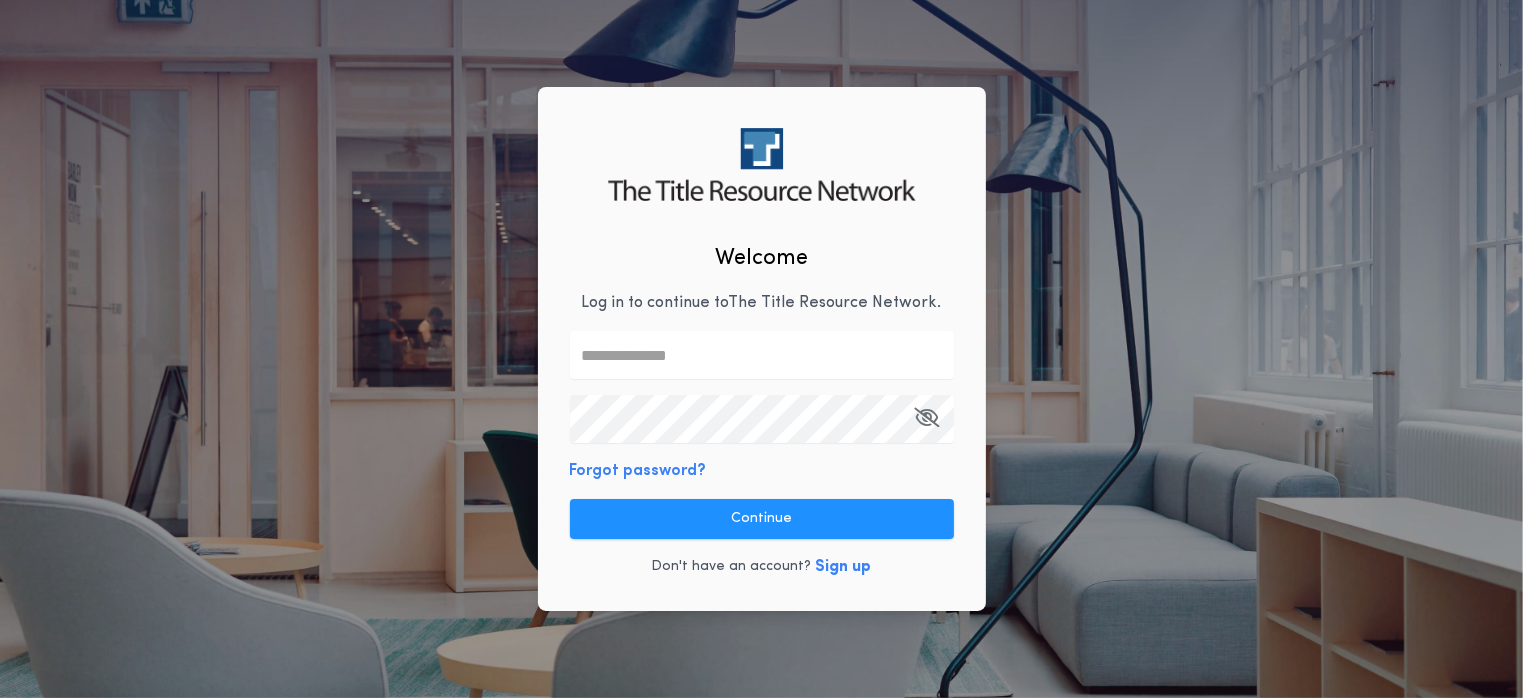 click at bounding box center [762, 355] 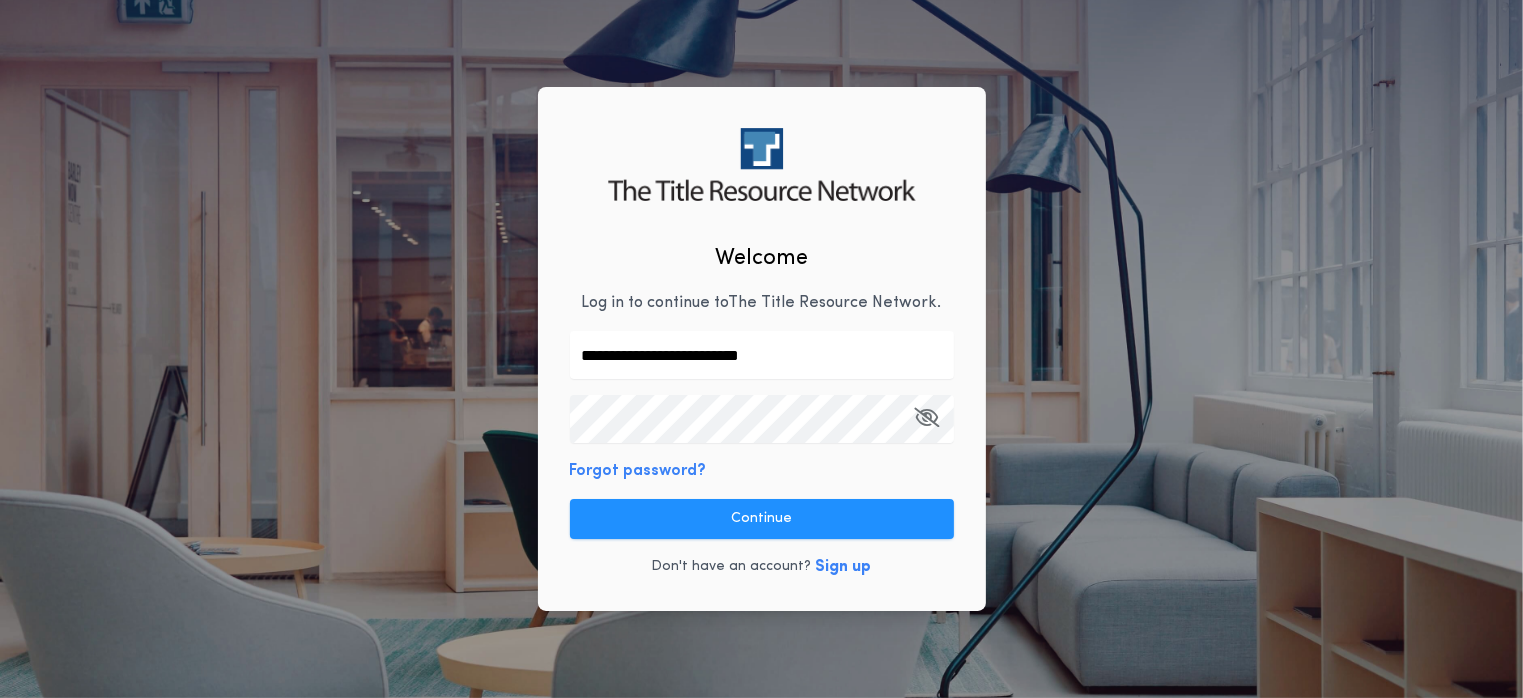 type on "**********" 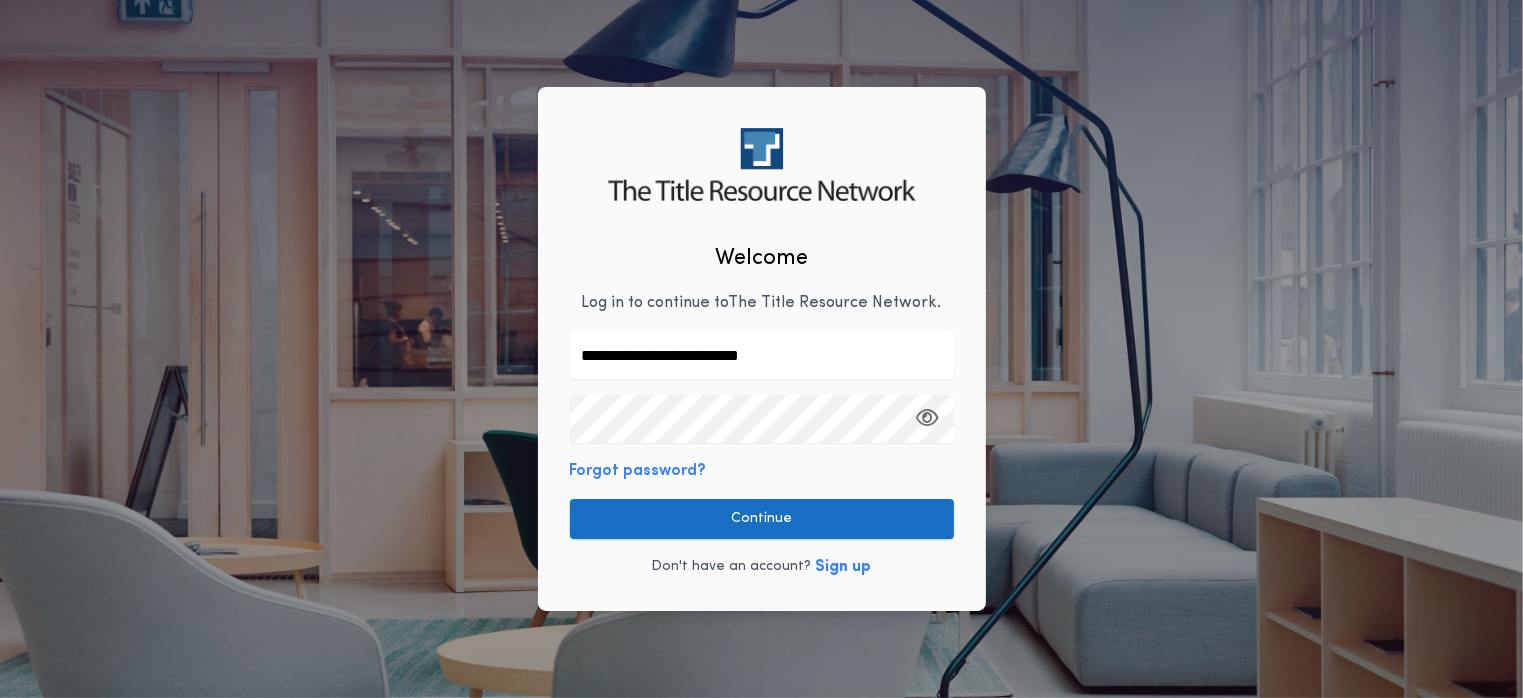 click on "Continue" at bounding box center (762, 519) 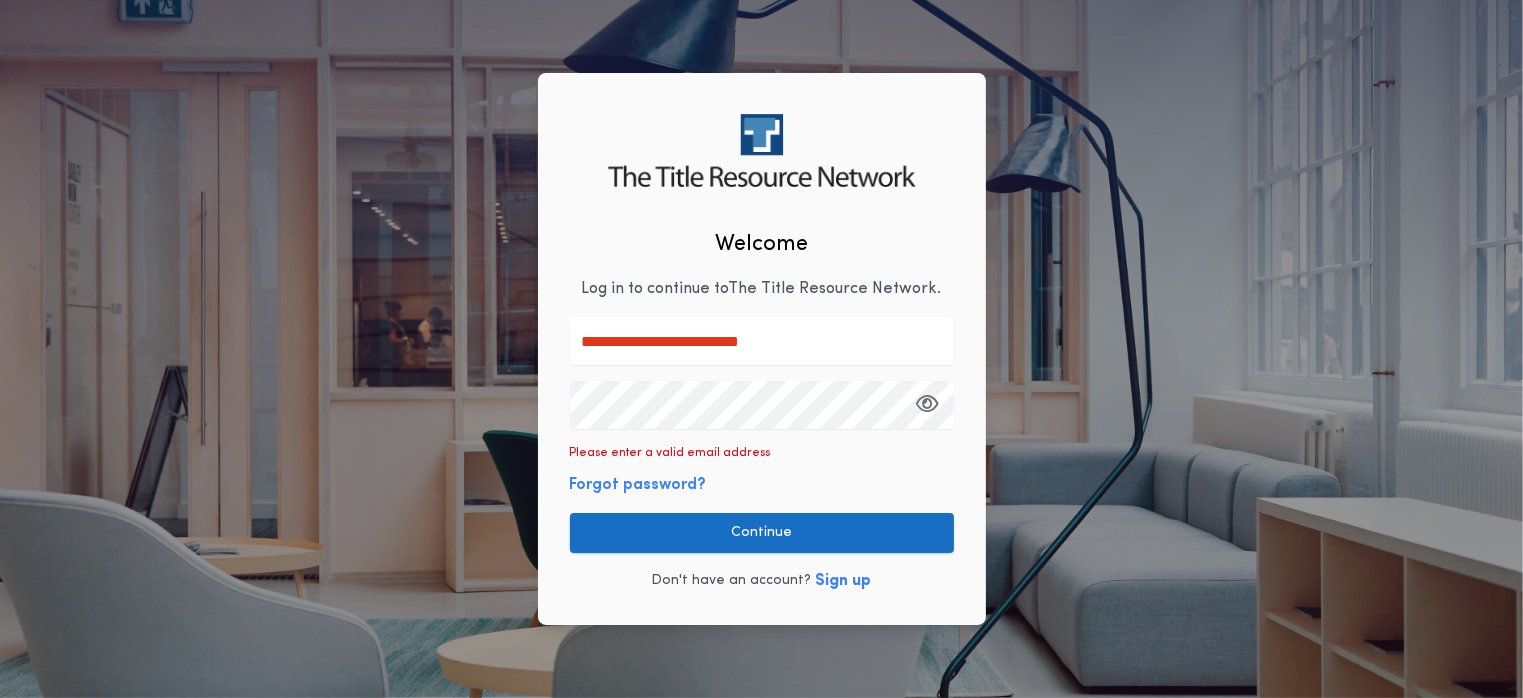 click on "Continue" at bounding box center [762, 533] 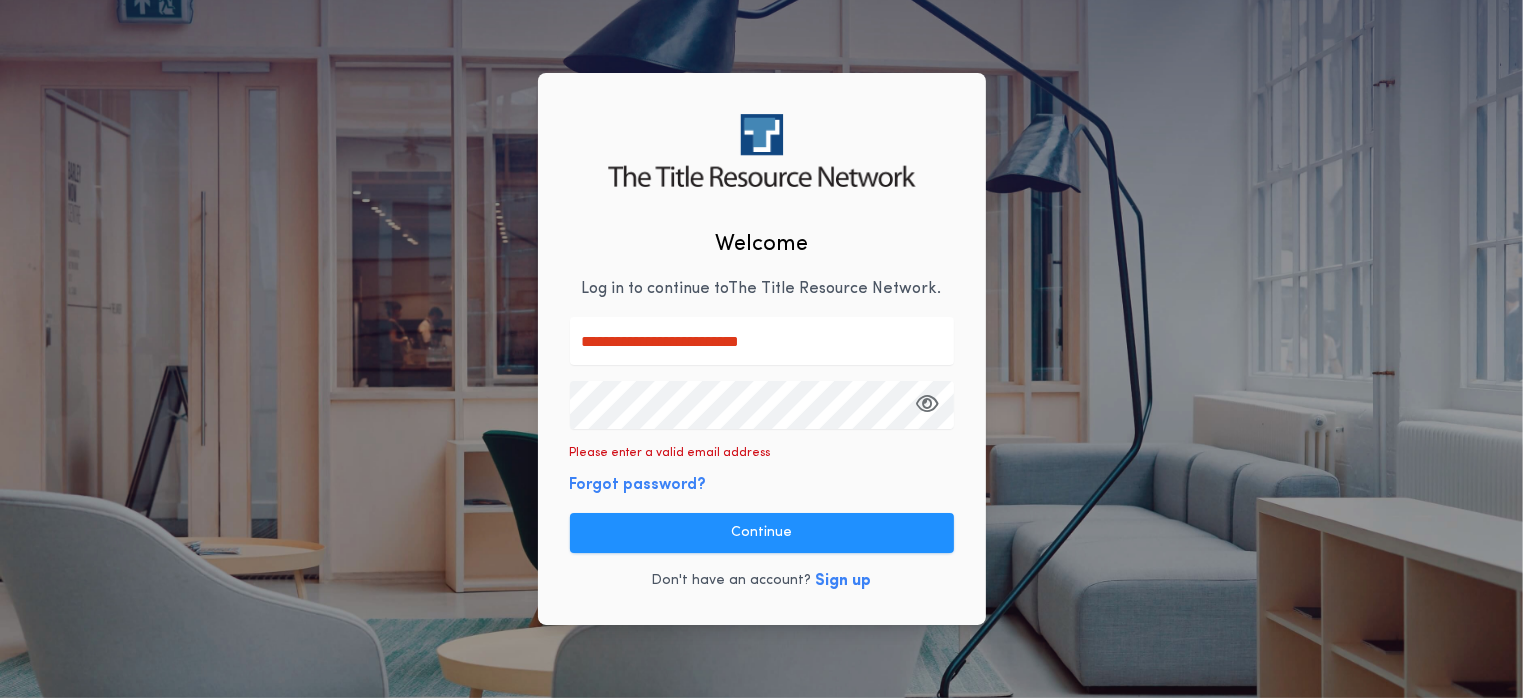 click on "Forgot password?" at bounding box center [638, 485] 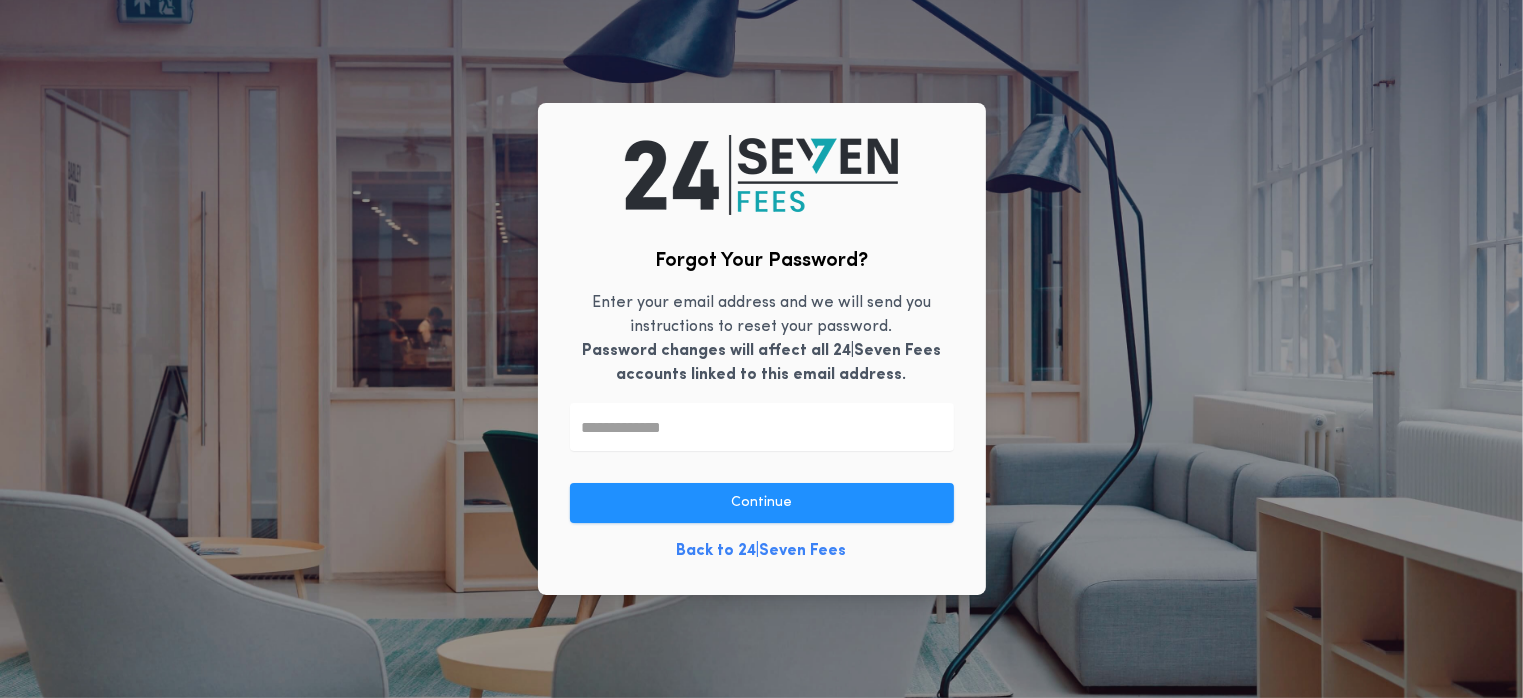 click at bounding box center [762, 427] 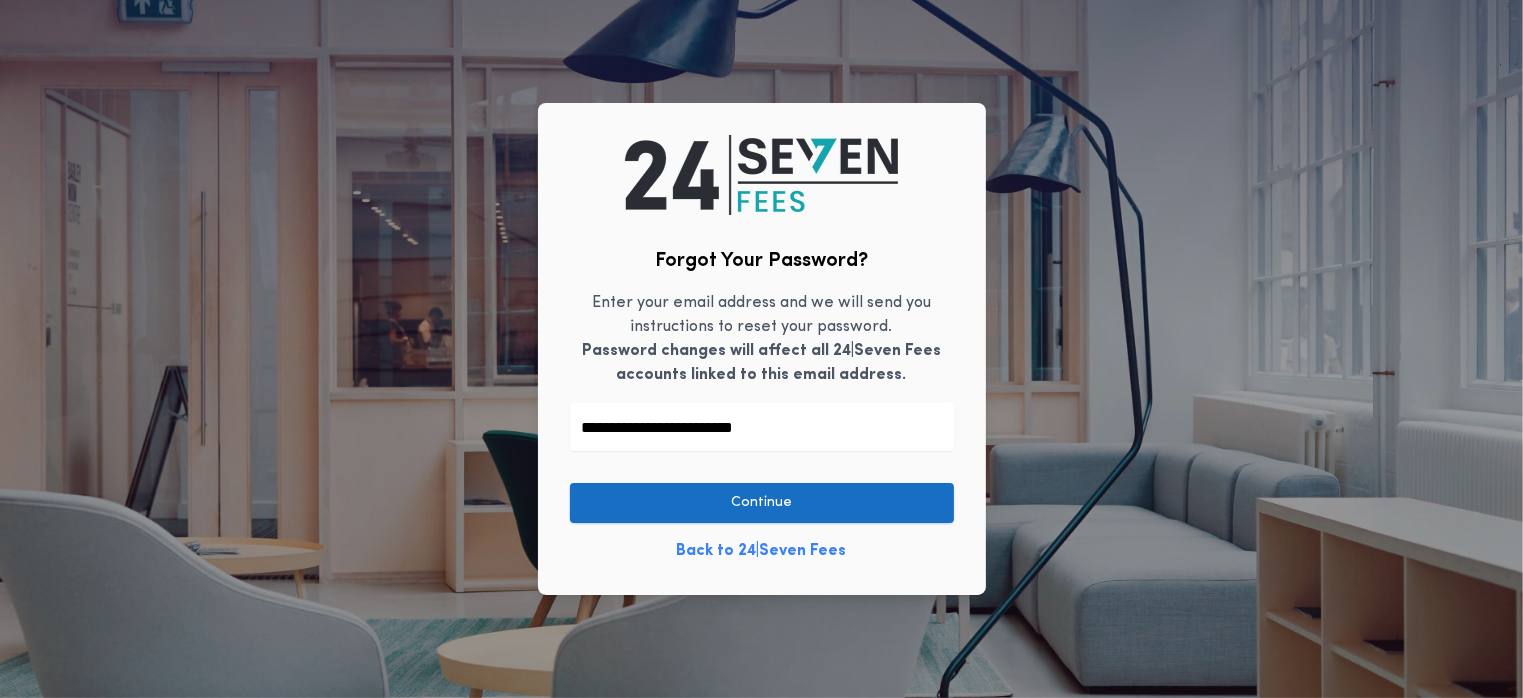 type on "**********" 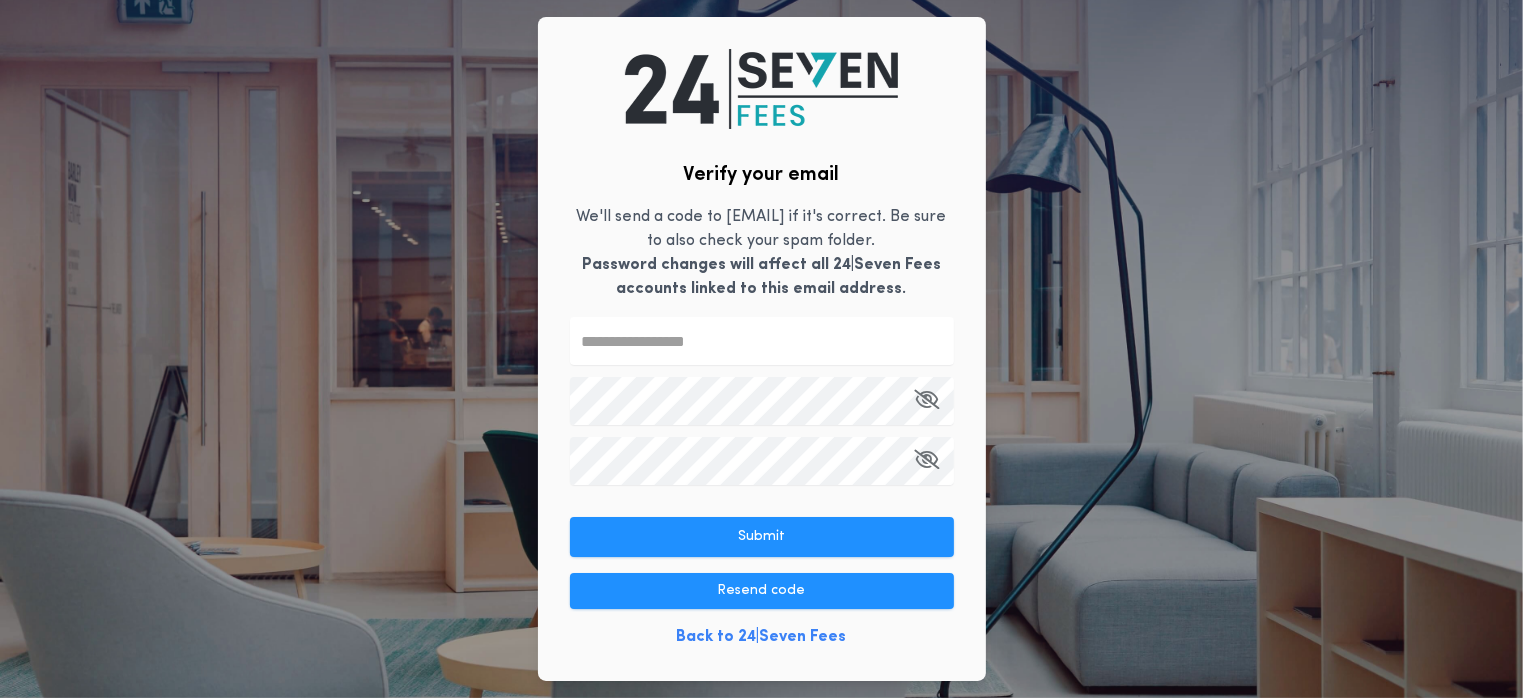 click at bounding box center [762, 341] 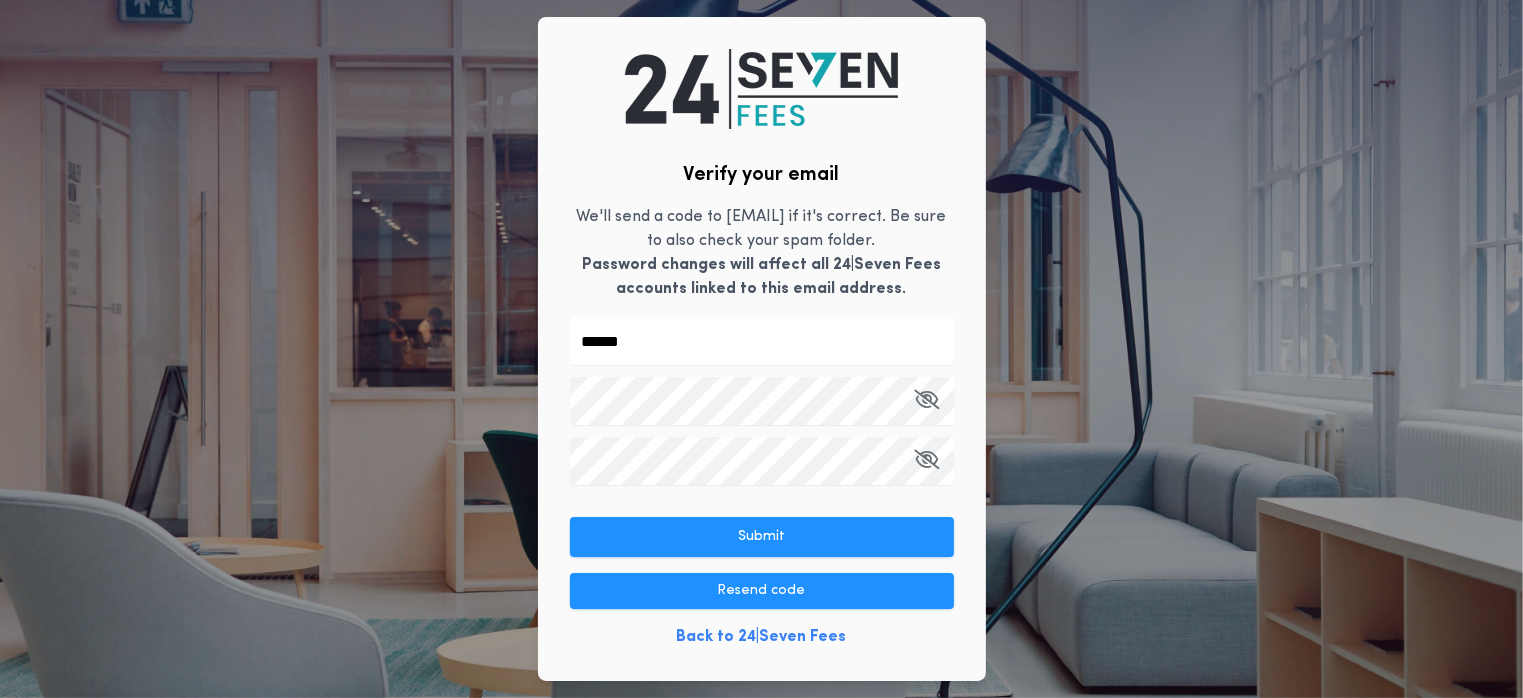 type on "******" 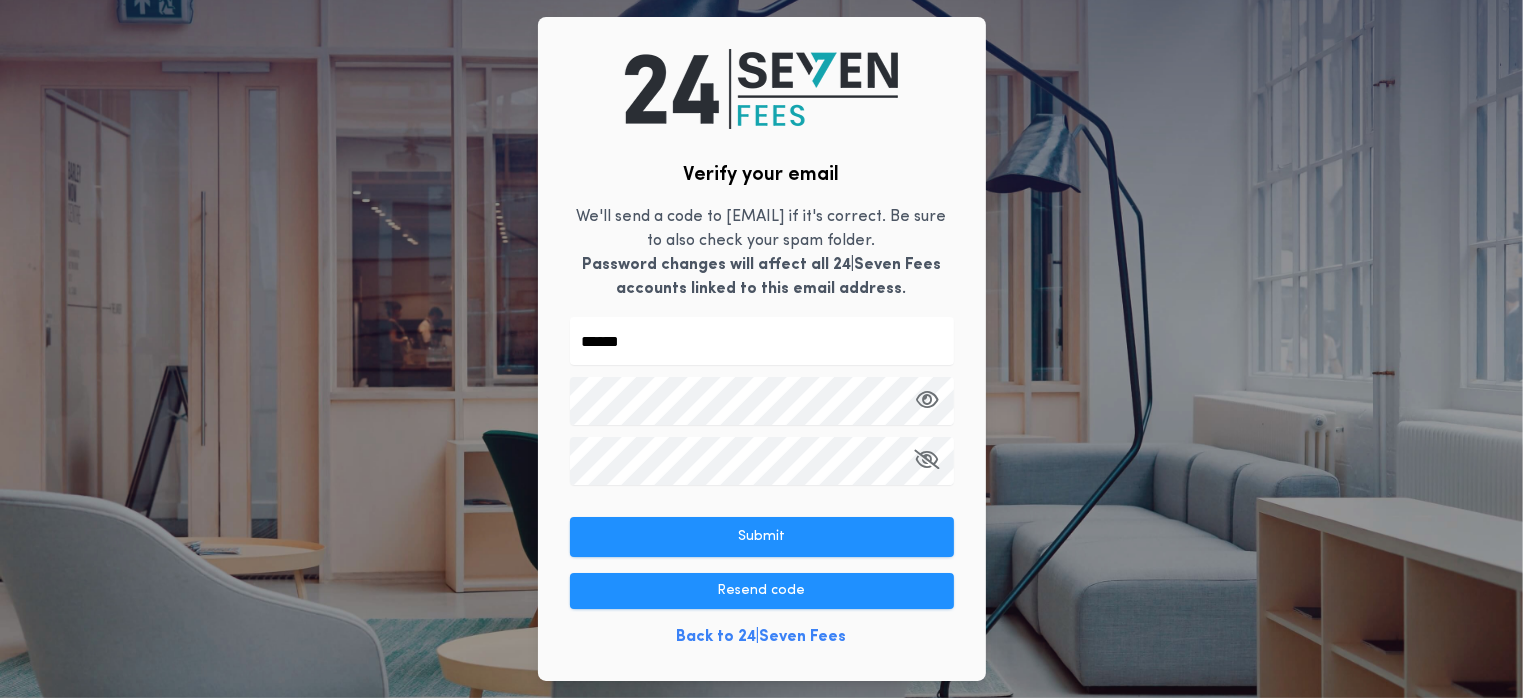 click at bounding box center (927, 459) 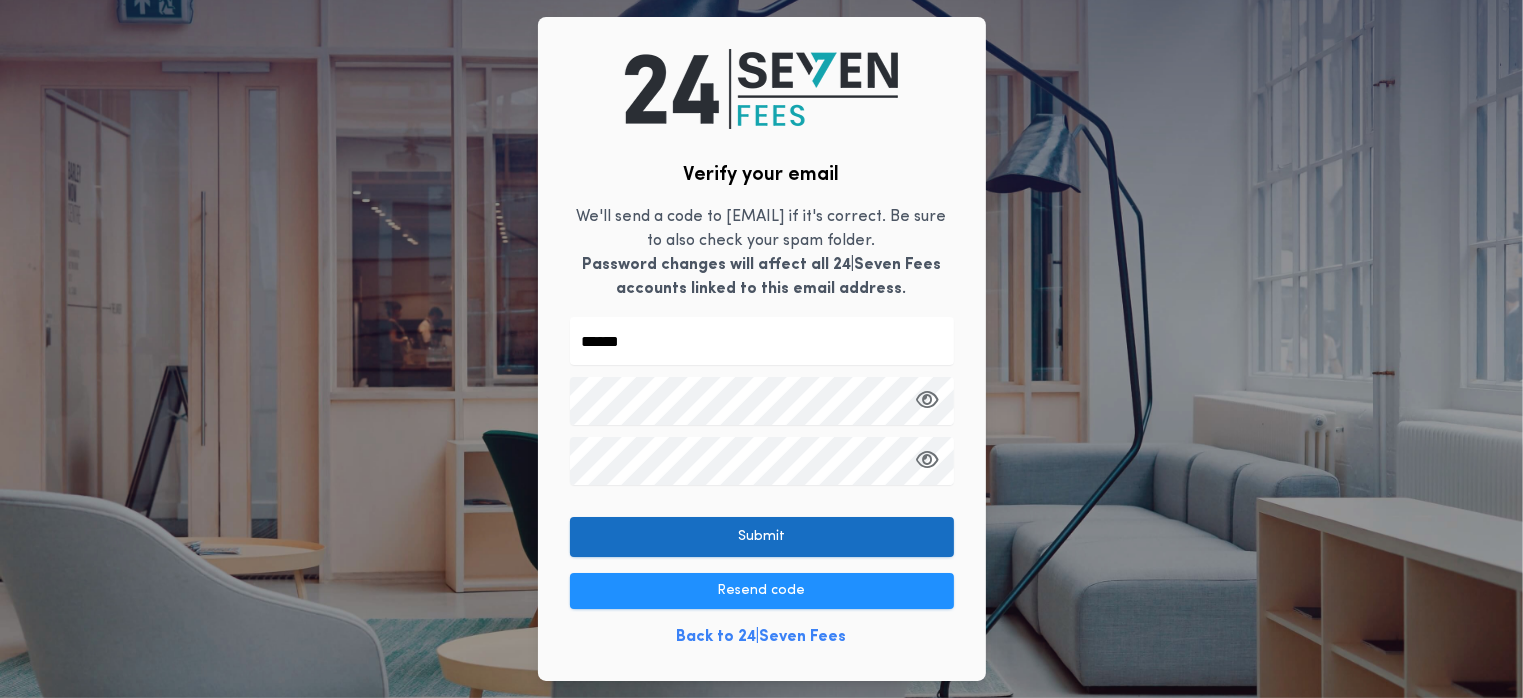 click on "Submit" at bounding box center (762, 537) 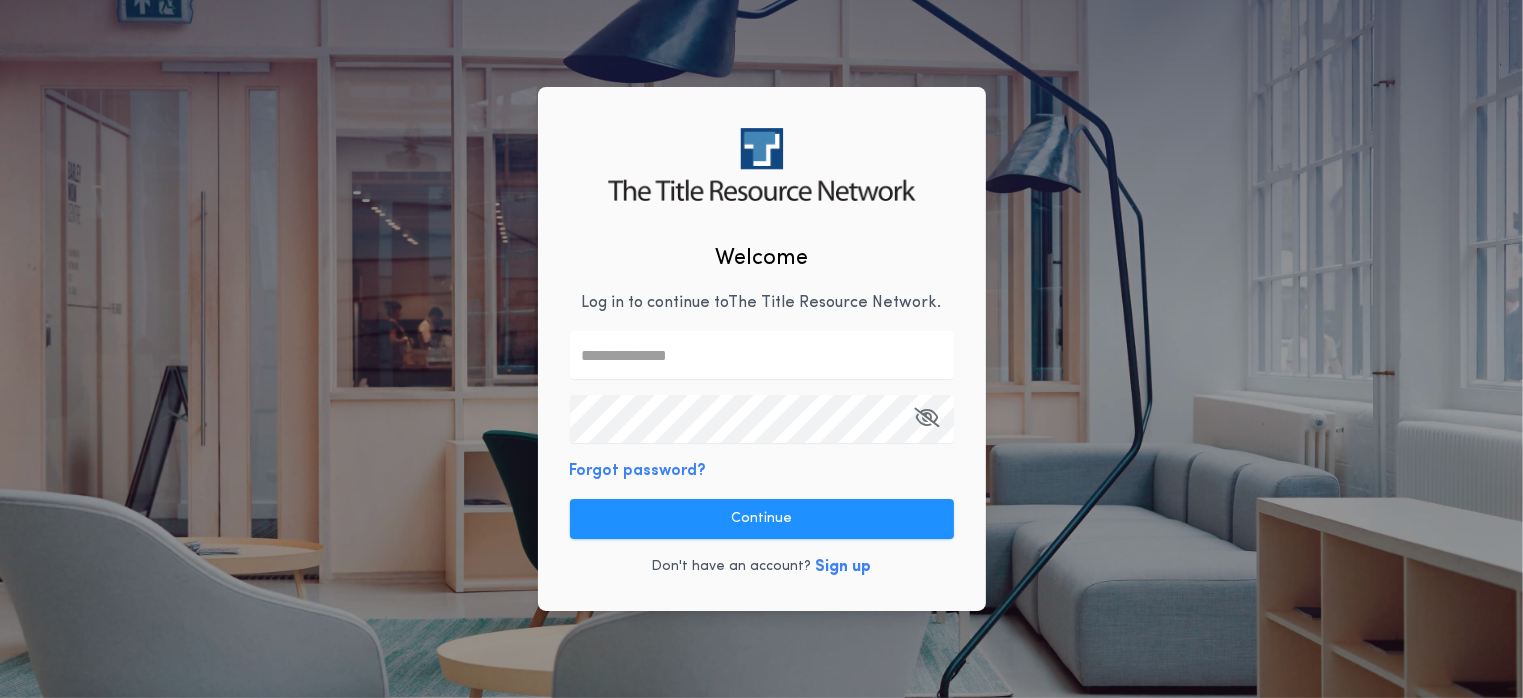 click at bounding box center [762, 355] 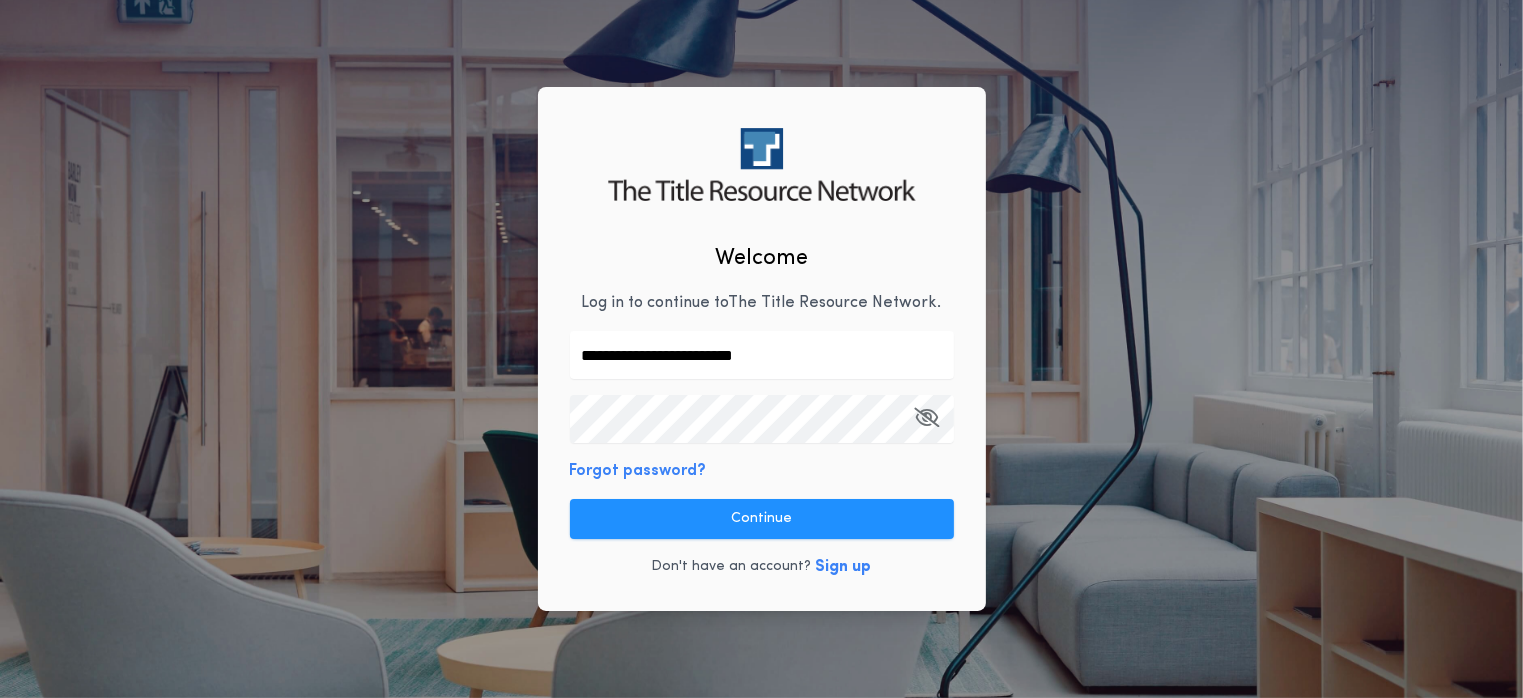 type on "**********" 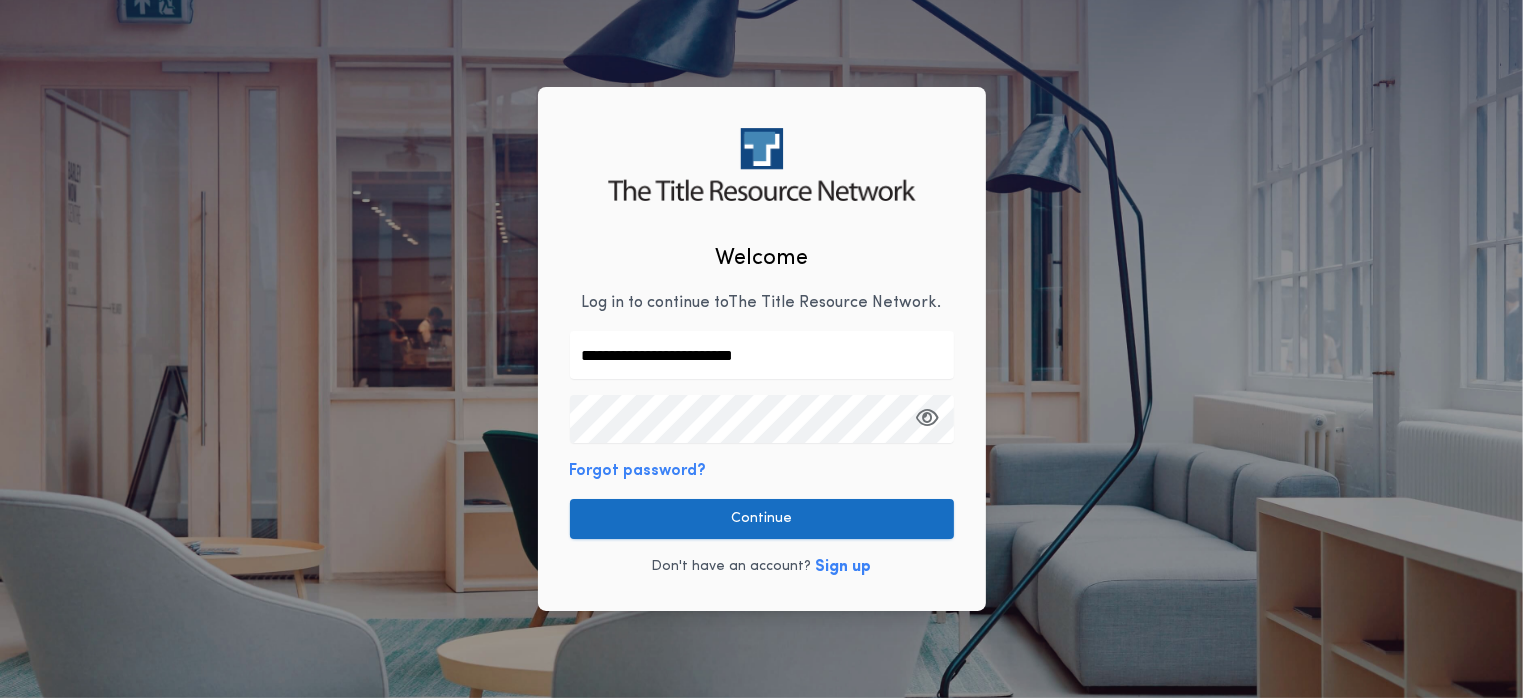 click on "Continue" at bounding box center [762, 519] 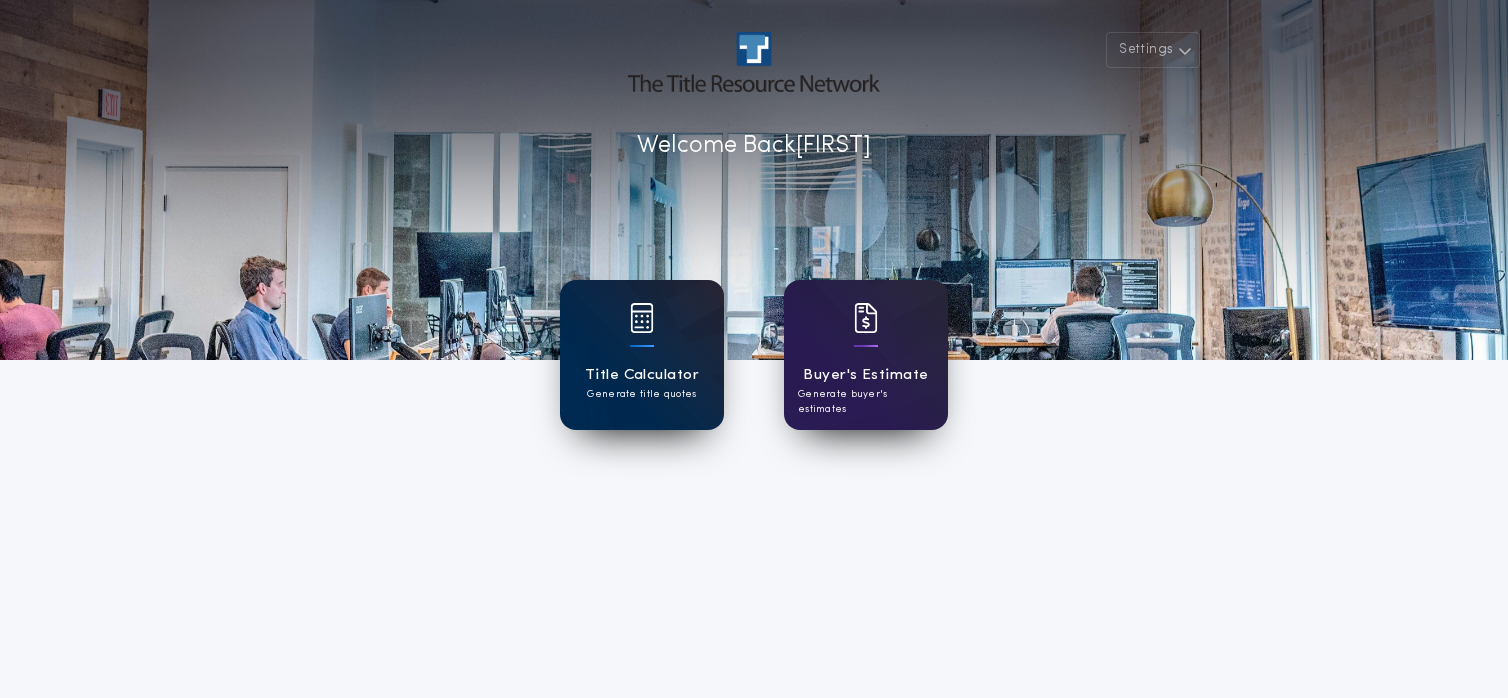 click on "Title Calculator Generate title quotes" at bounding box center (642, 355) 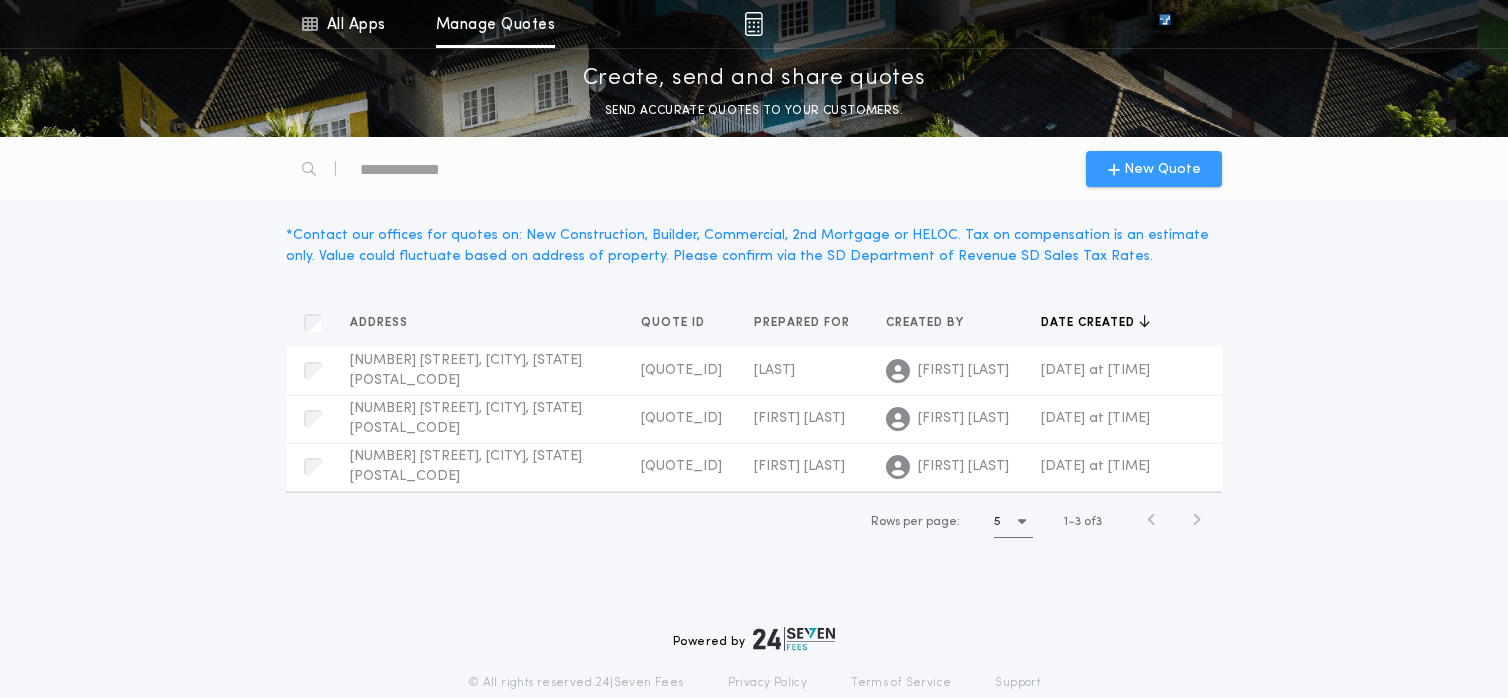 click on "New Quote" at bounding box center (1162, 169) 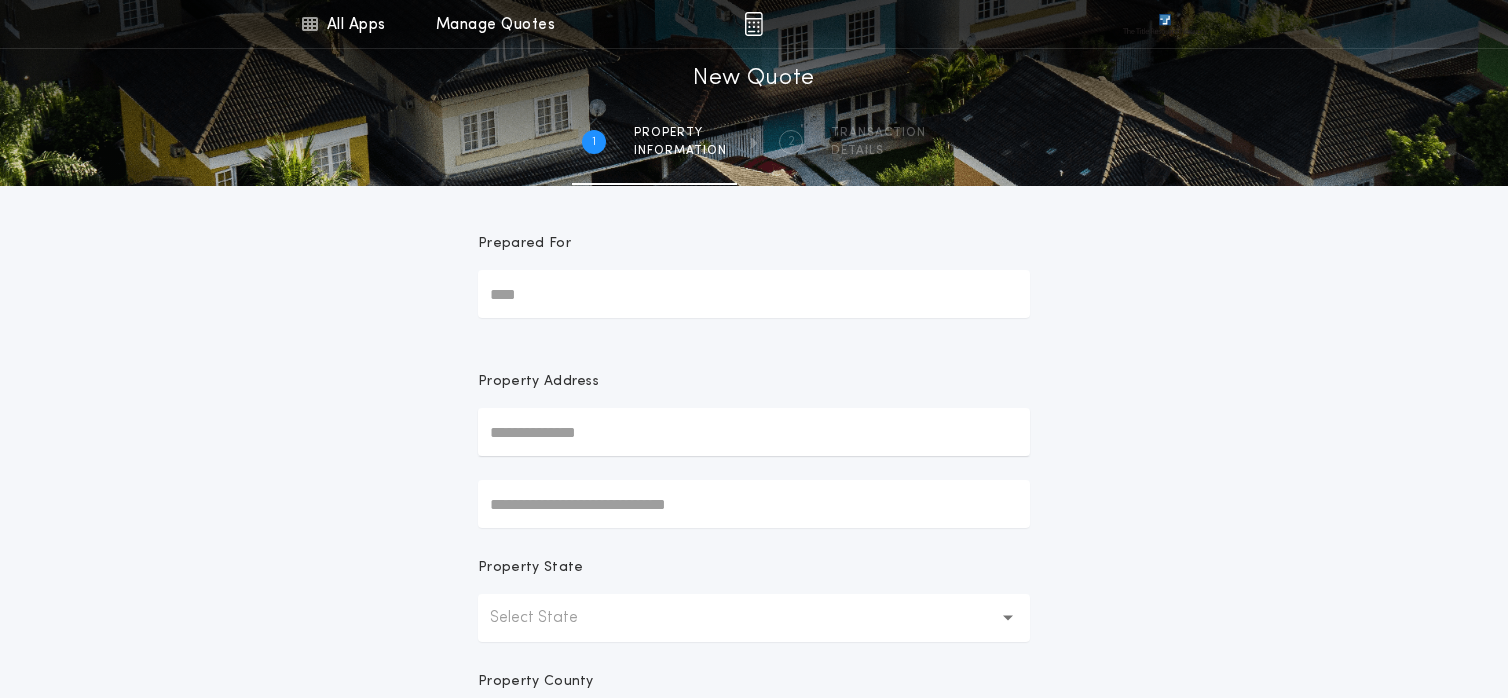 click on "Prepared For" at bounding box center (754, 294) 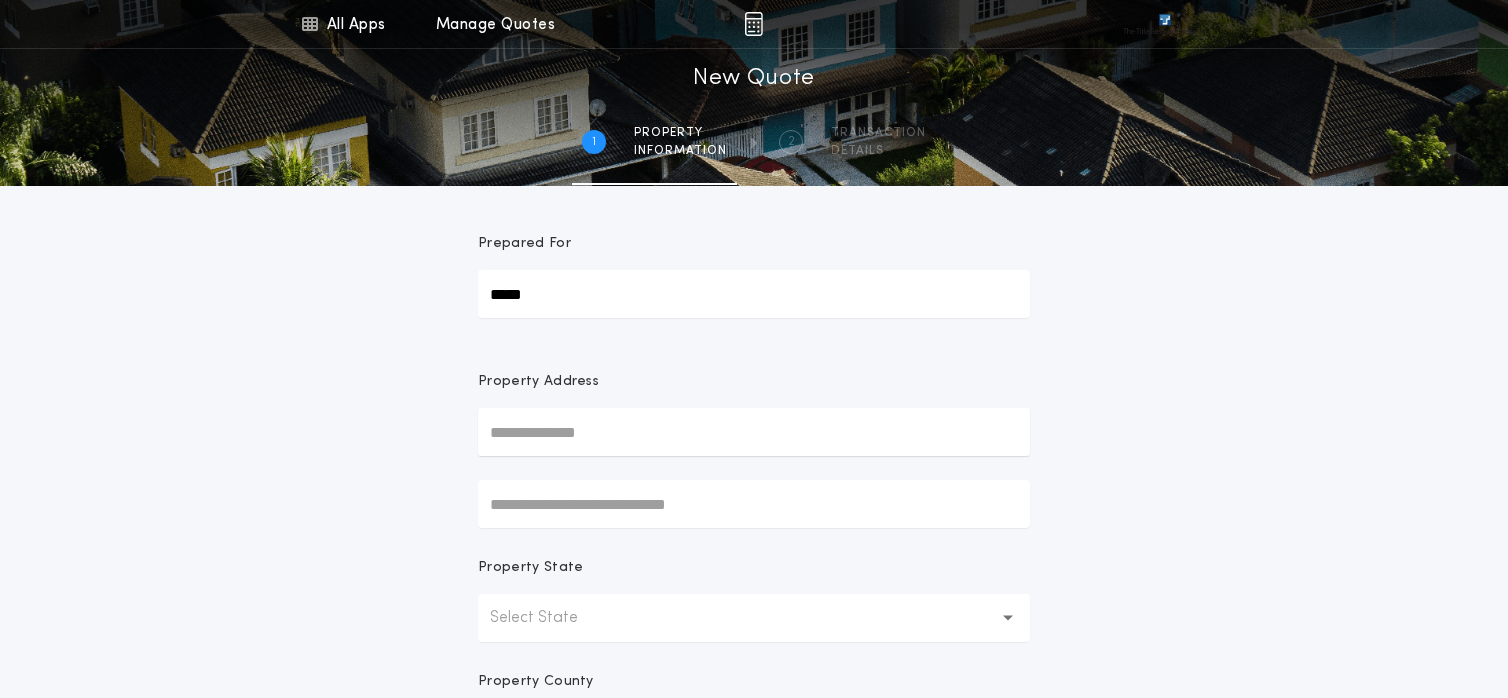 type on "*****" 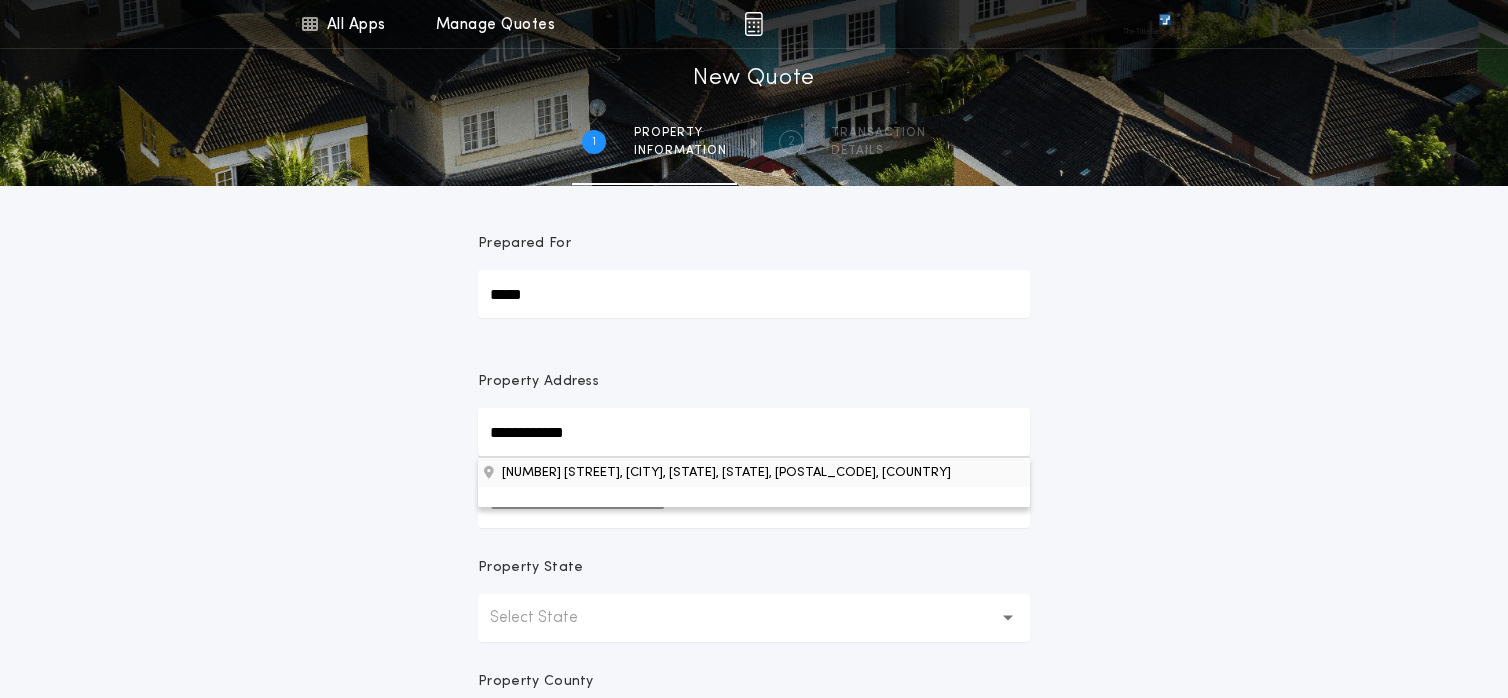 click on "[NUMBER] [STREET], [CITY], [STATE], [STATE], [POSTAL_CODE], [COUNTRY]" at bounding box center (754, 472) 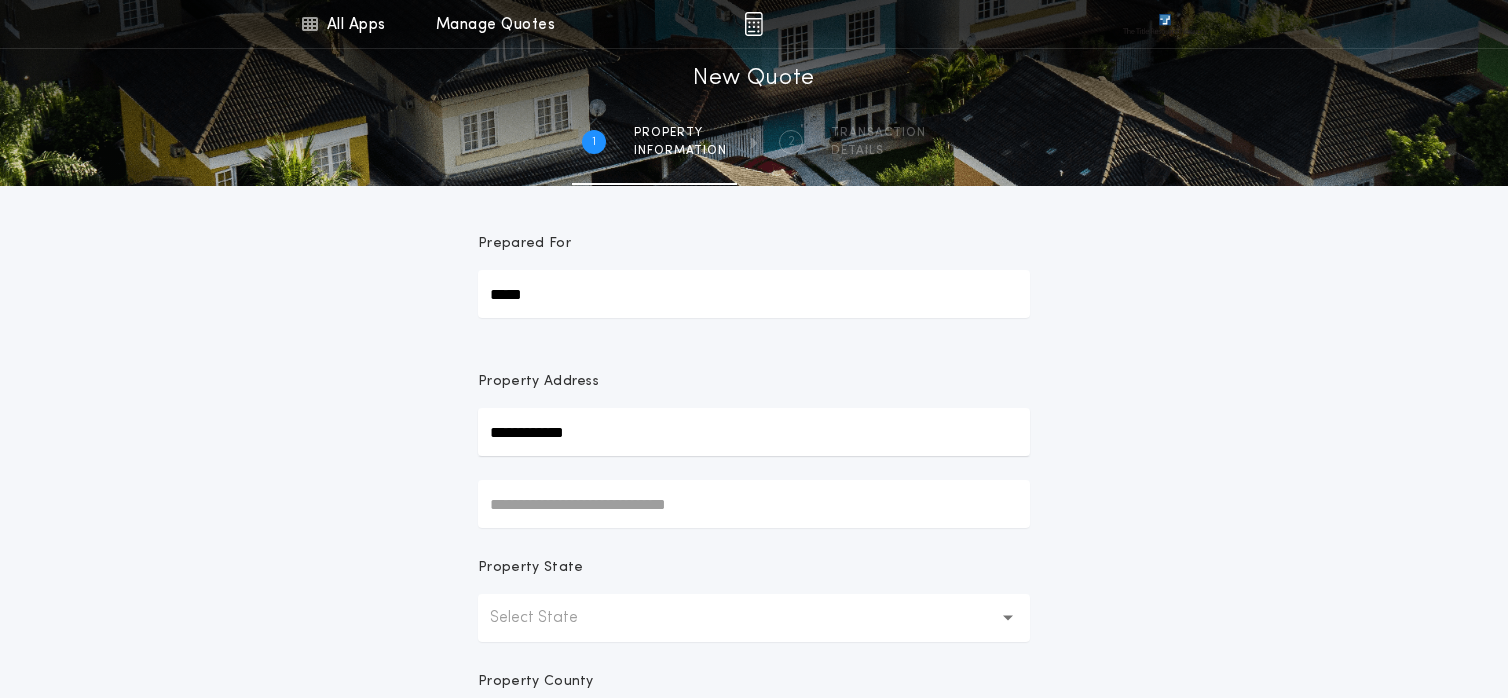 type on "**********" 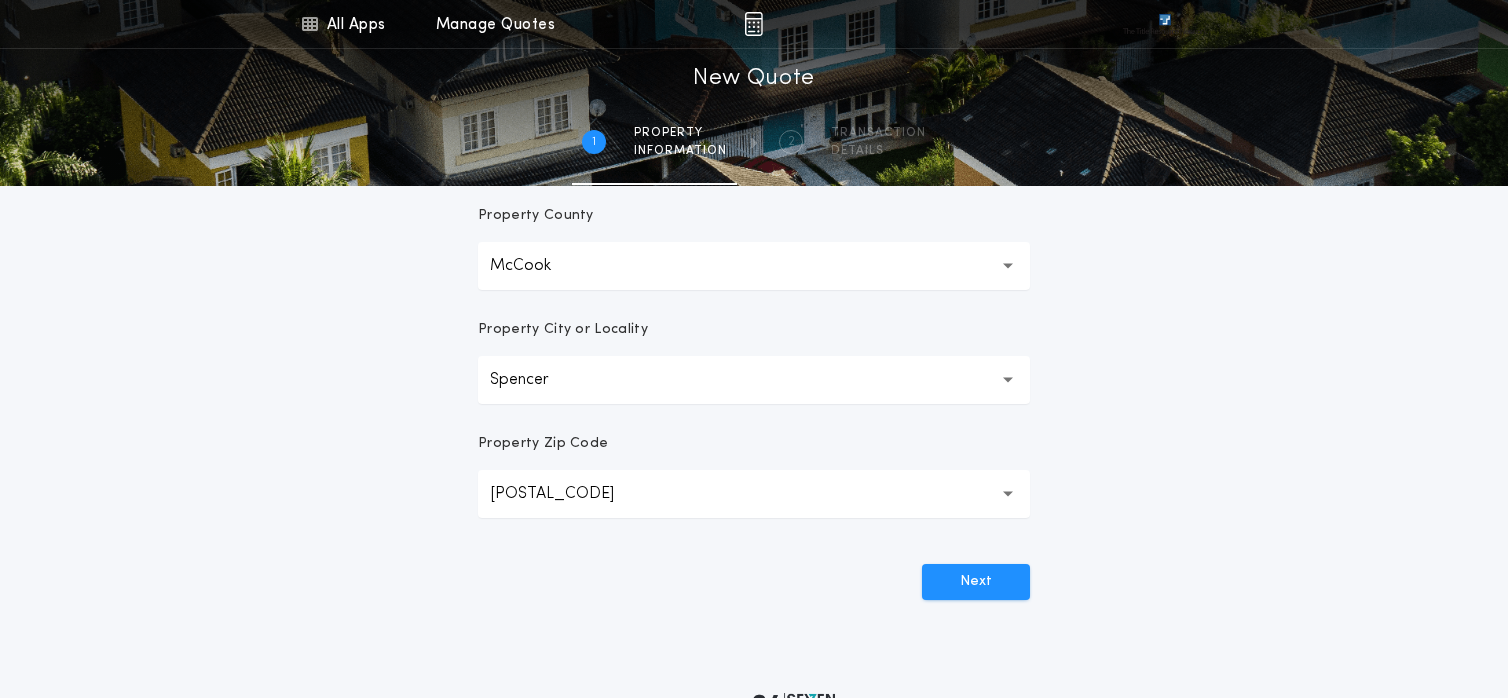 scroll, scrollTop: 506, scrollLeft: 0, axis: vertical 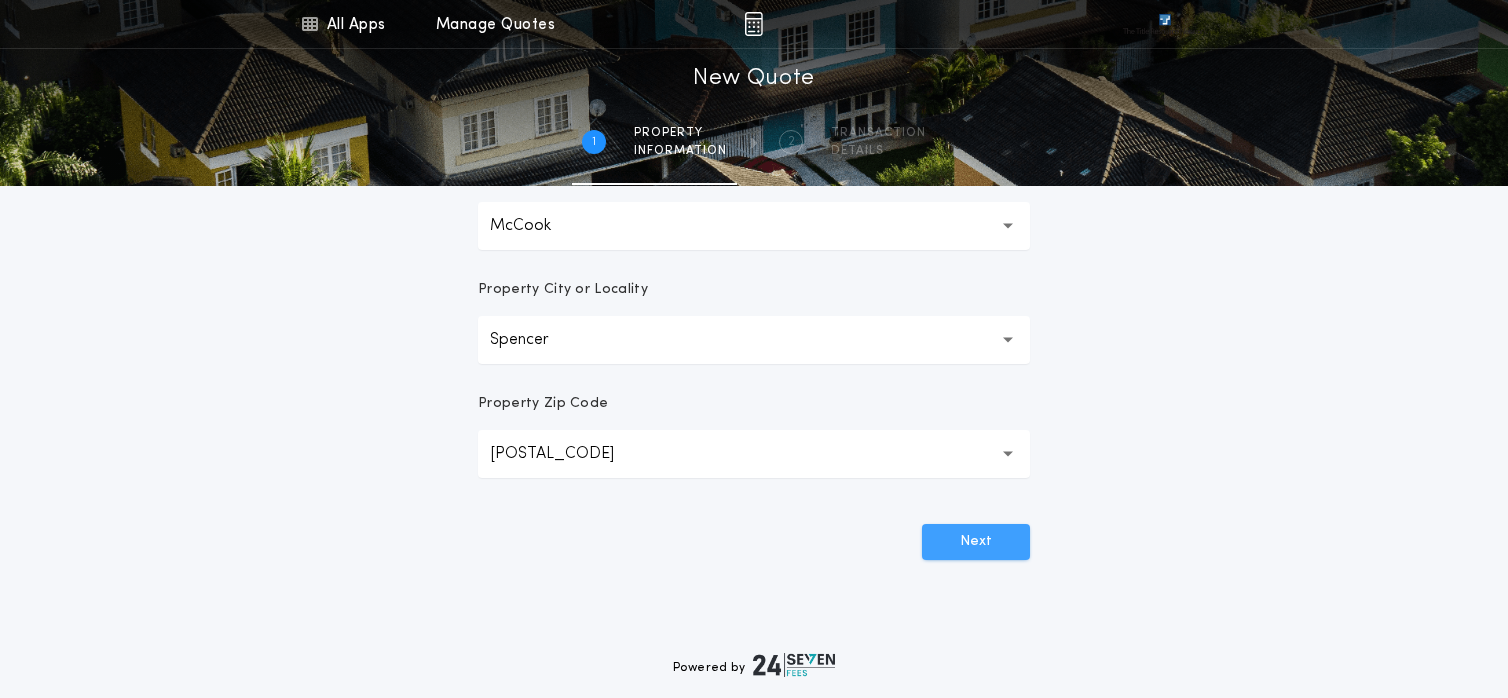 click on "Next" at bounding box center [976, 542] 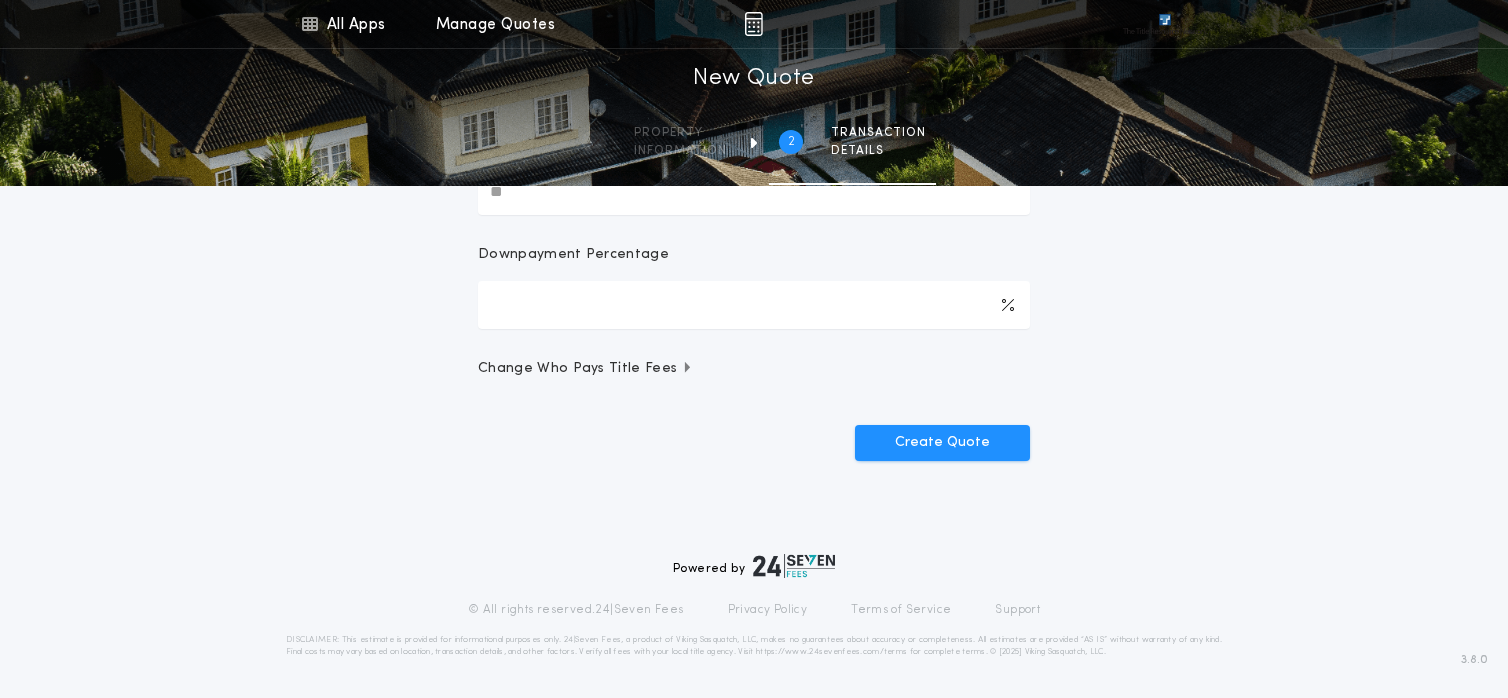 scroll, scrollTop: 0, scrollLeft: 0, axis: both 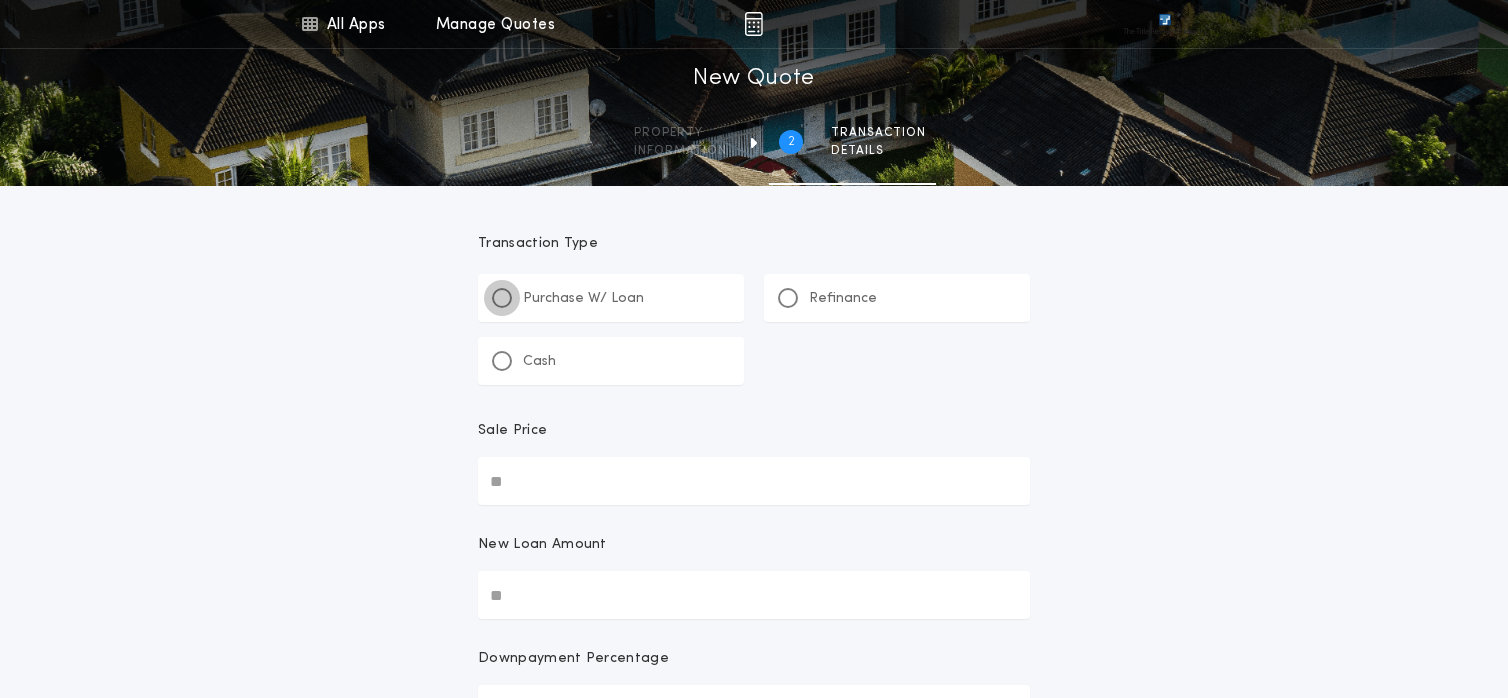 click at bounding box center (502, 298) 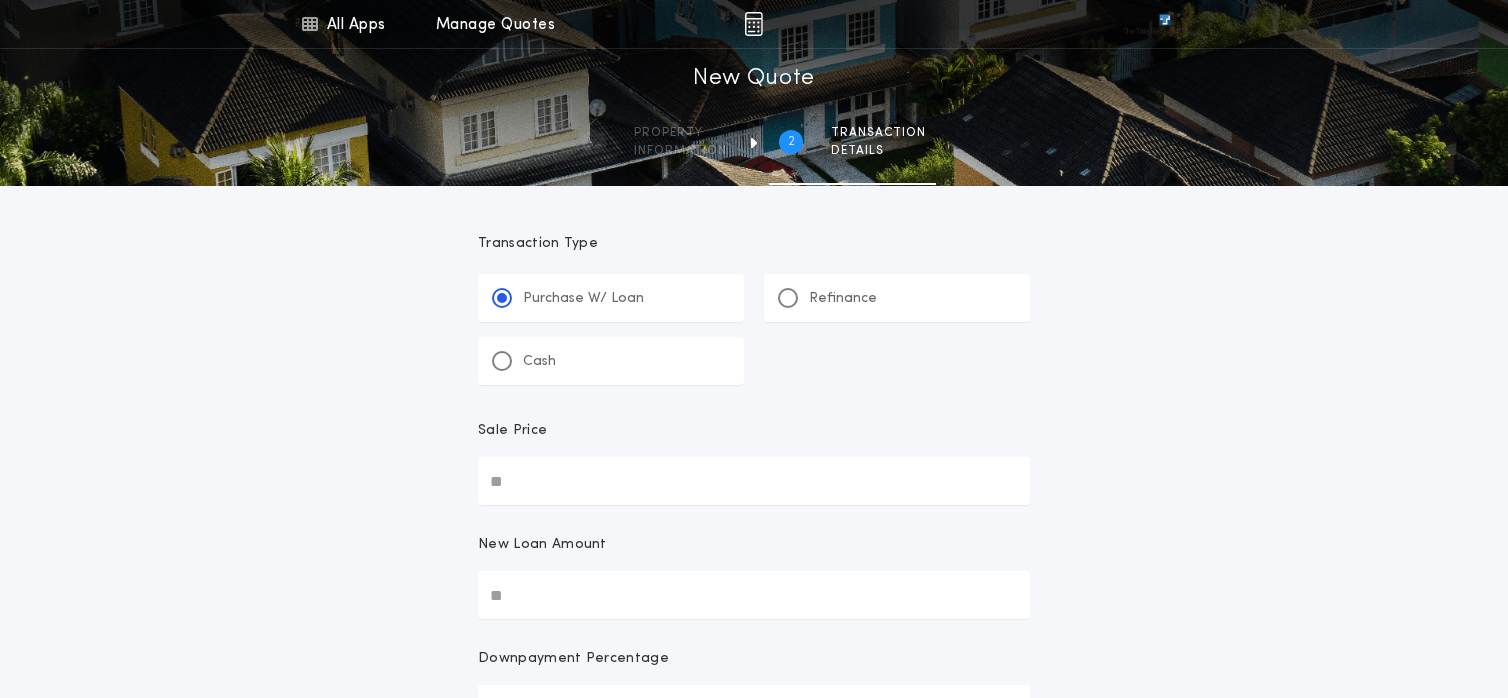 click on "Sale Price" at bounding box center [754, 481] 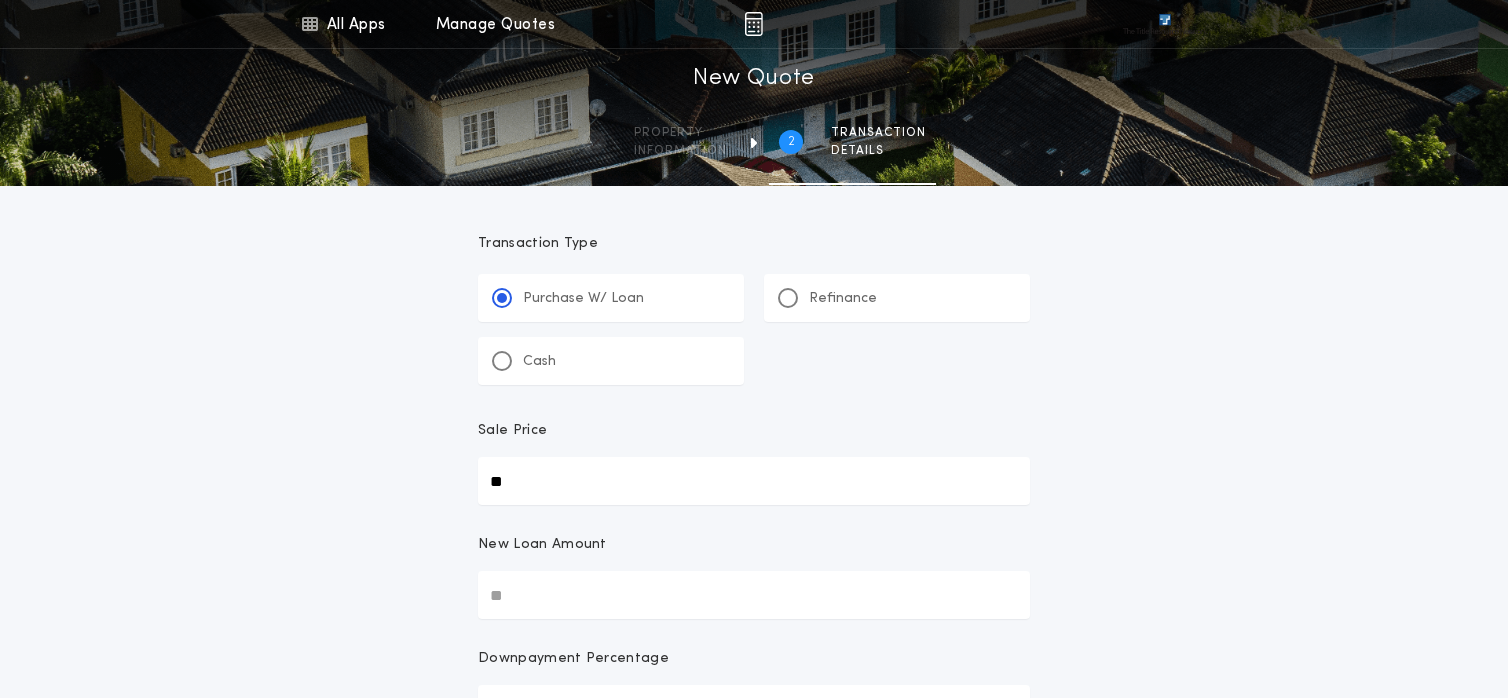 type 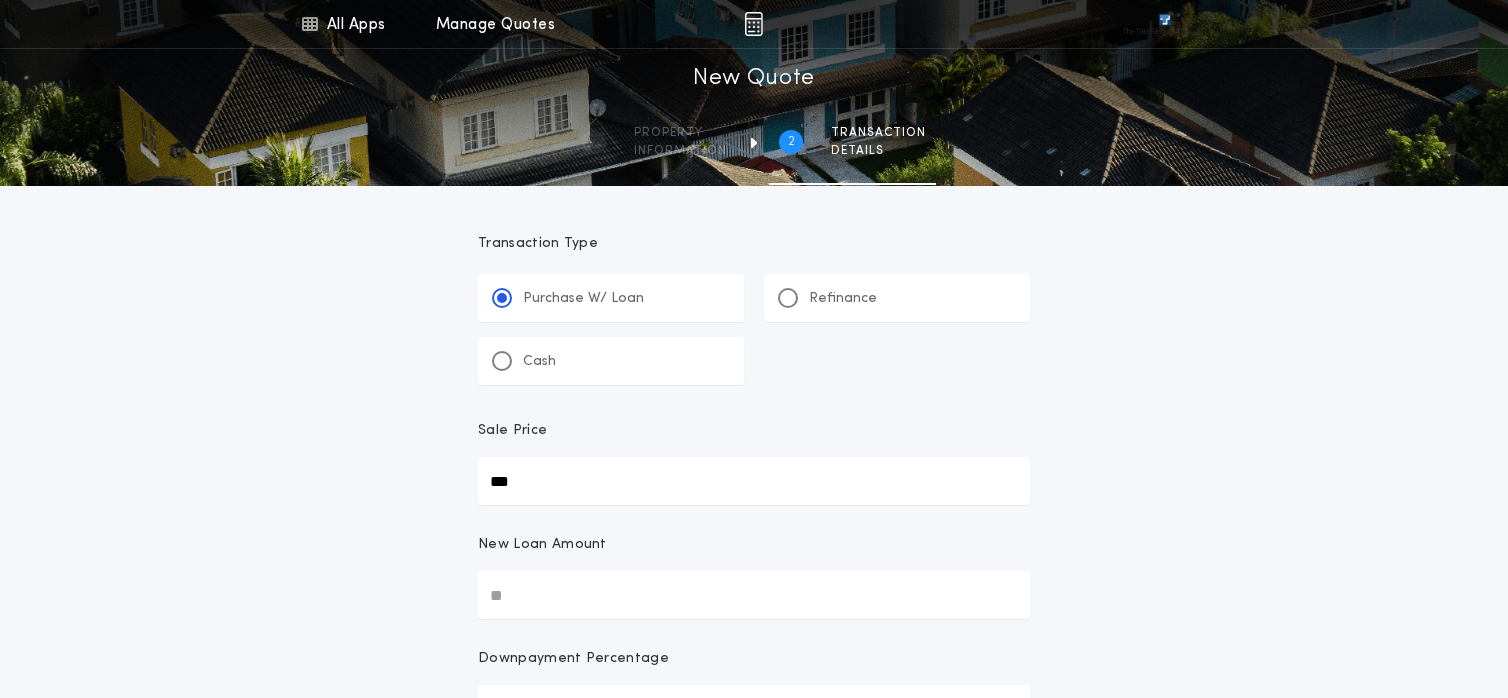 type on "***" 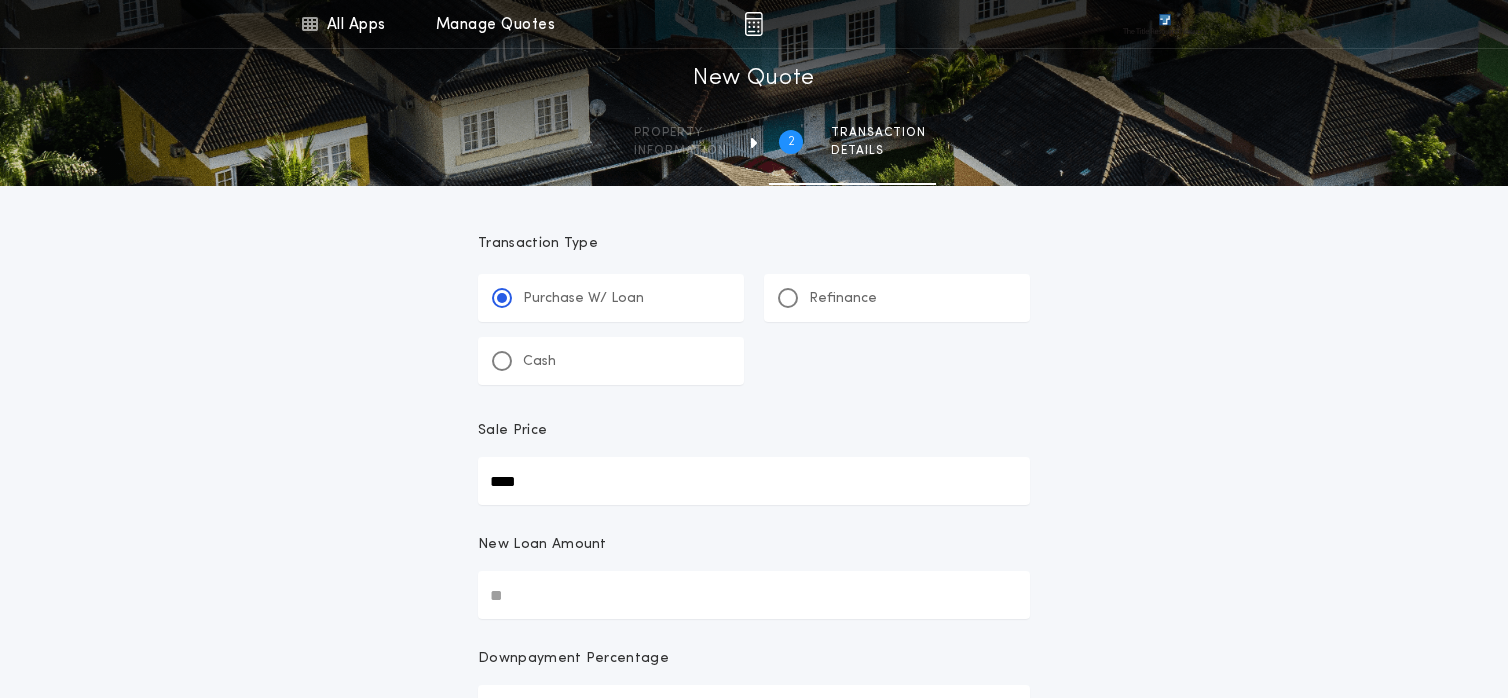 type on "****" 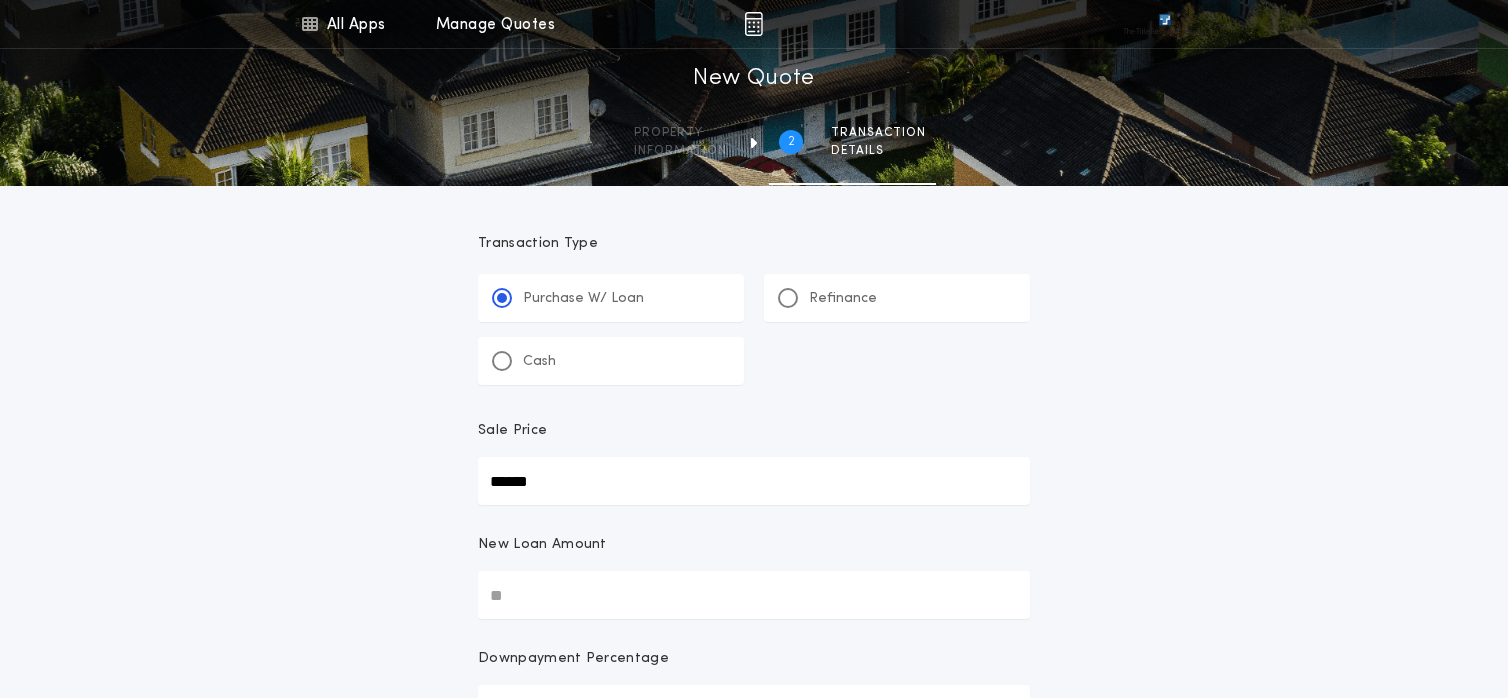 type on "******" 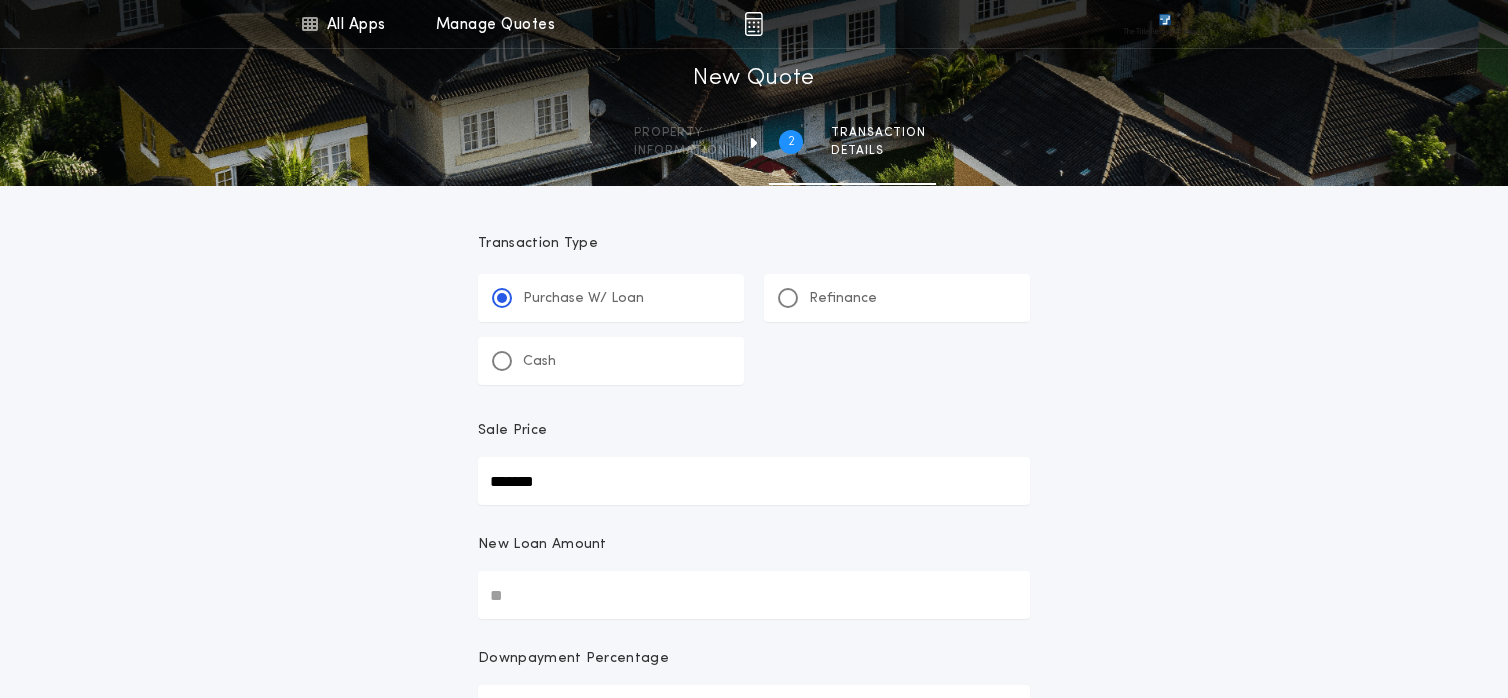 type on "*******" 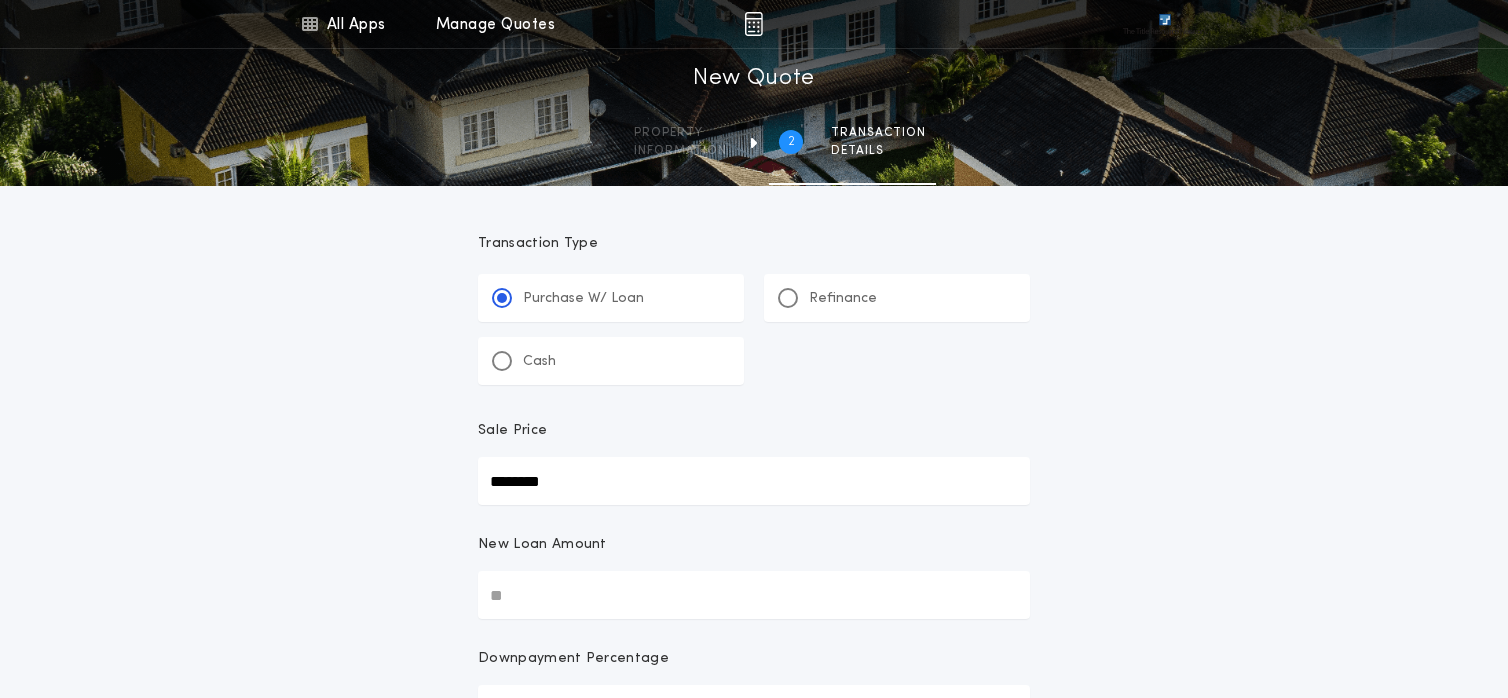 type on "********" 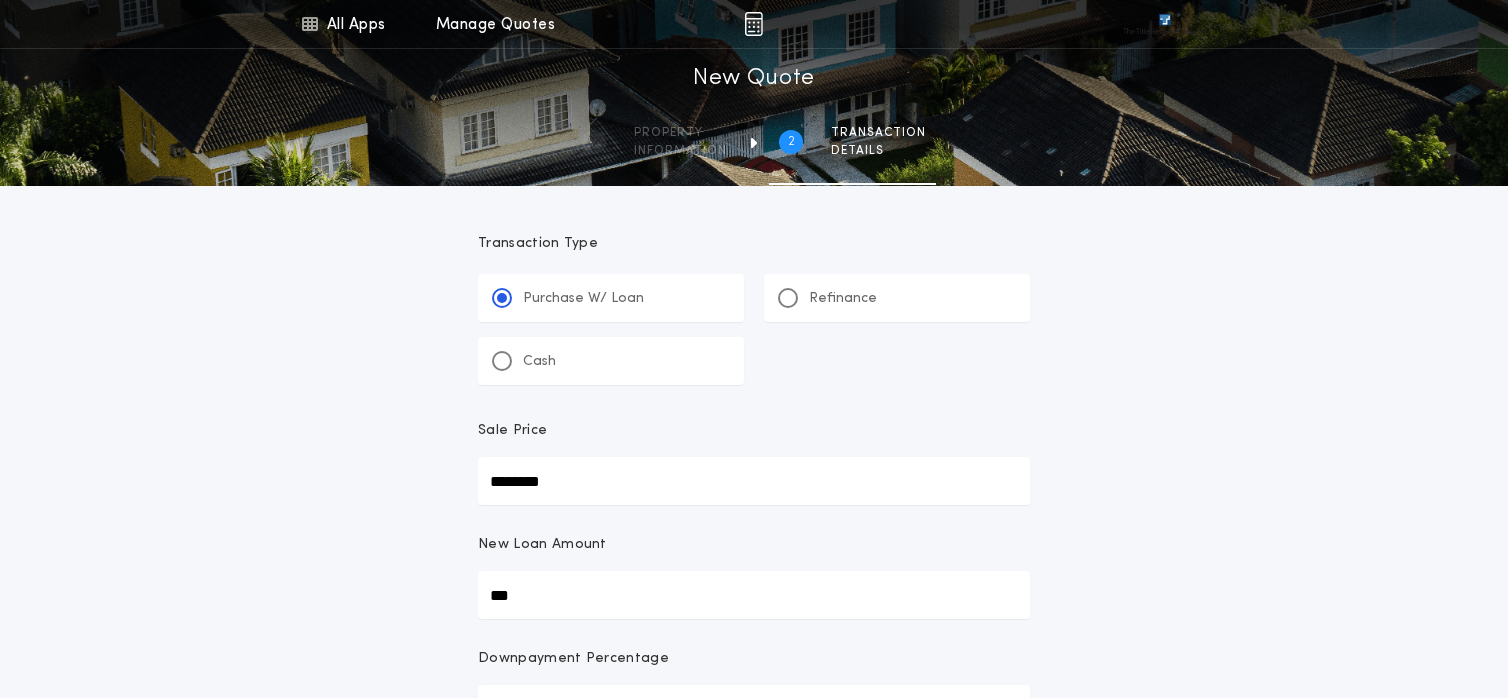 type on "****" 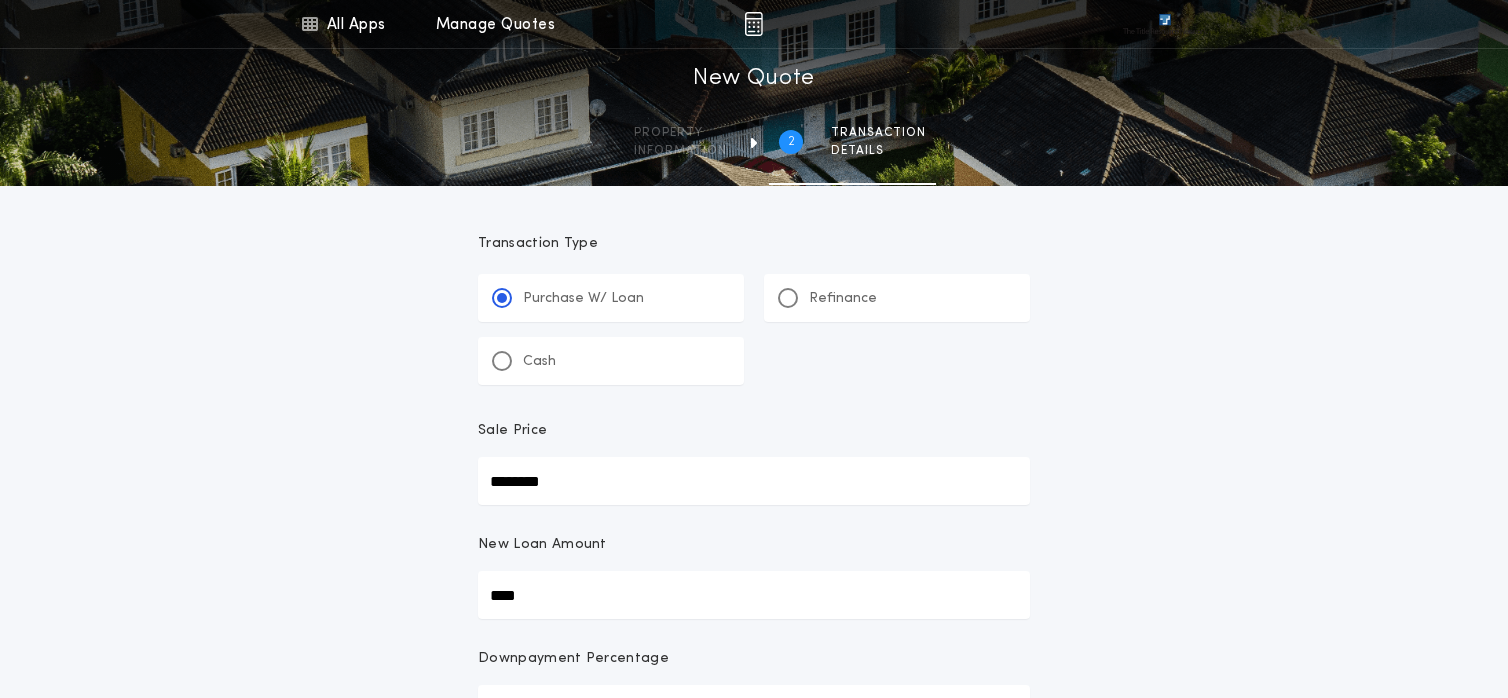 type on "******" 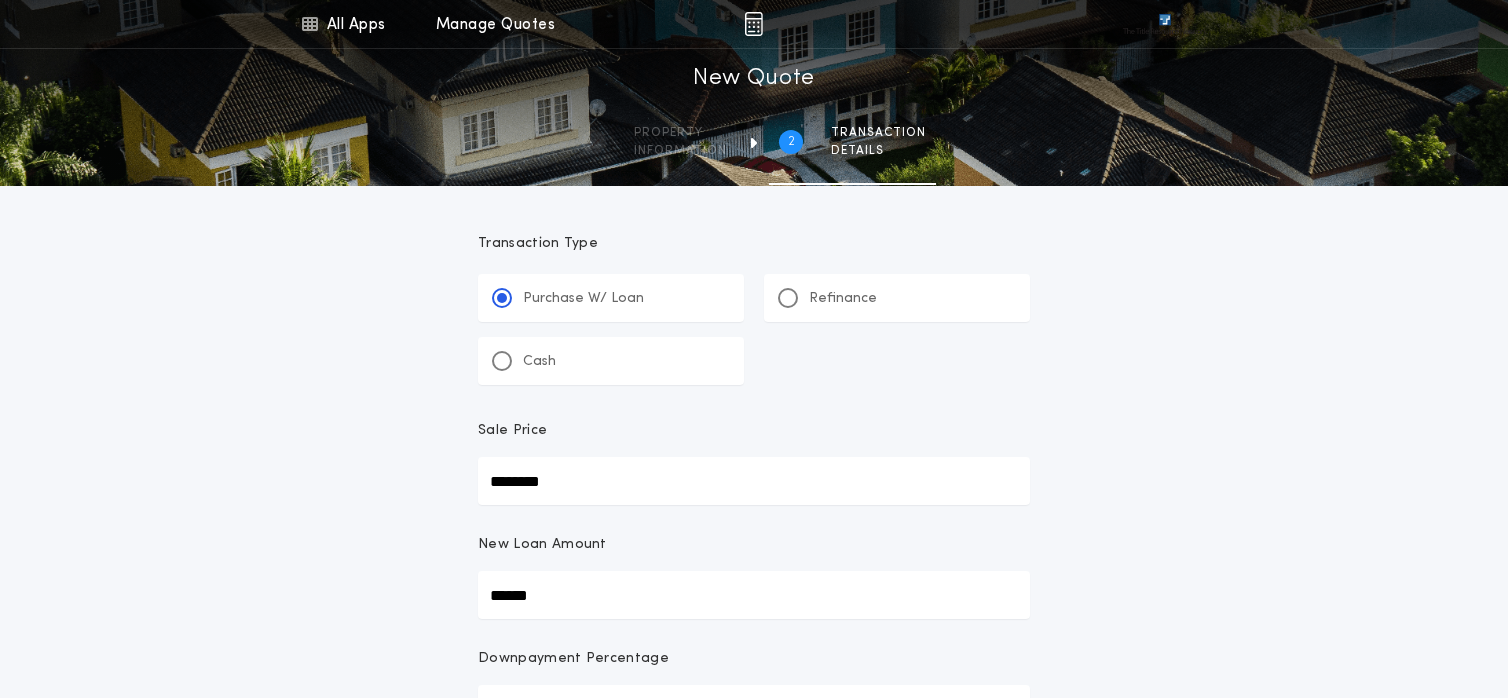 type on "*******" 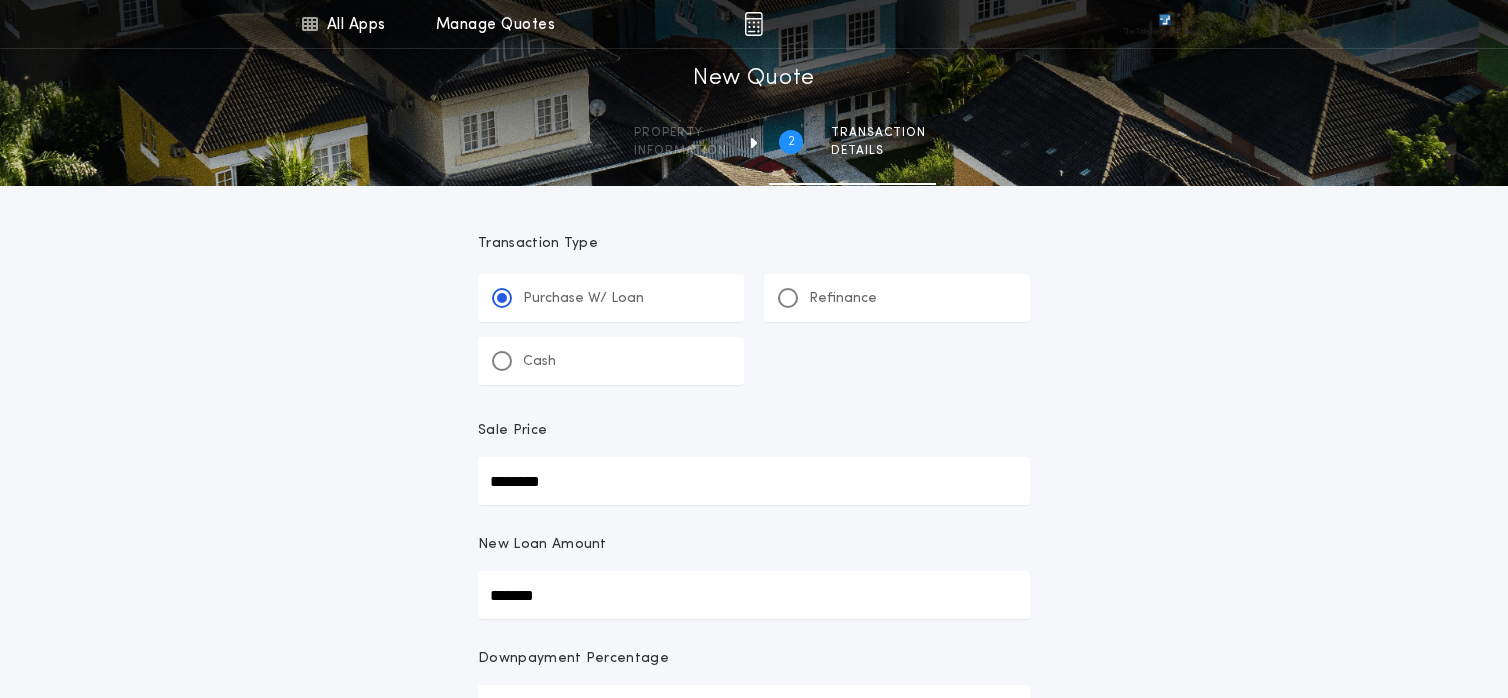 type on "********" 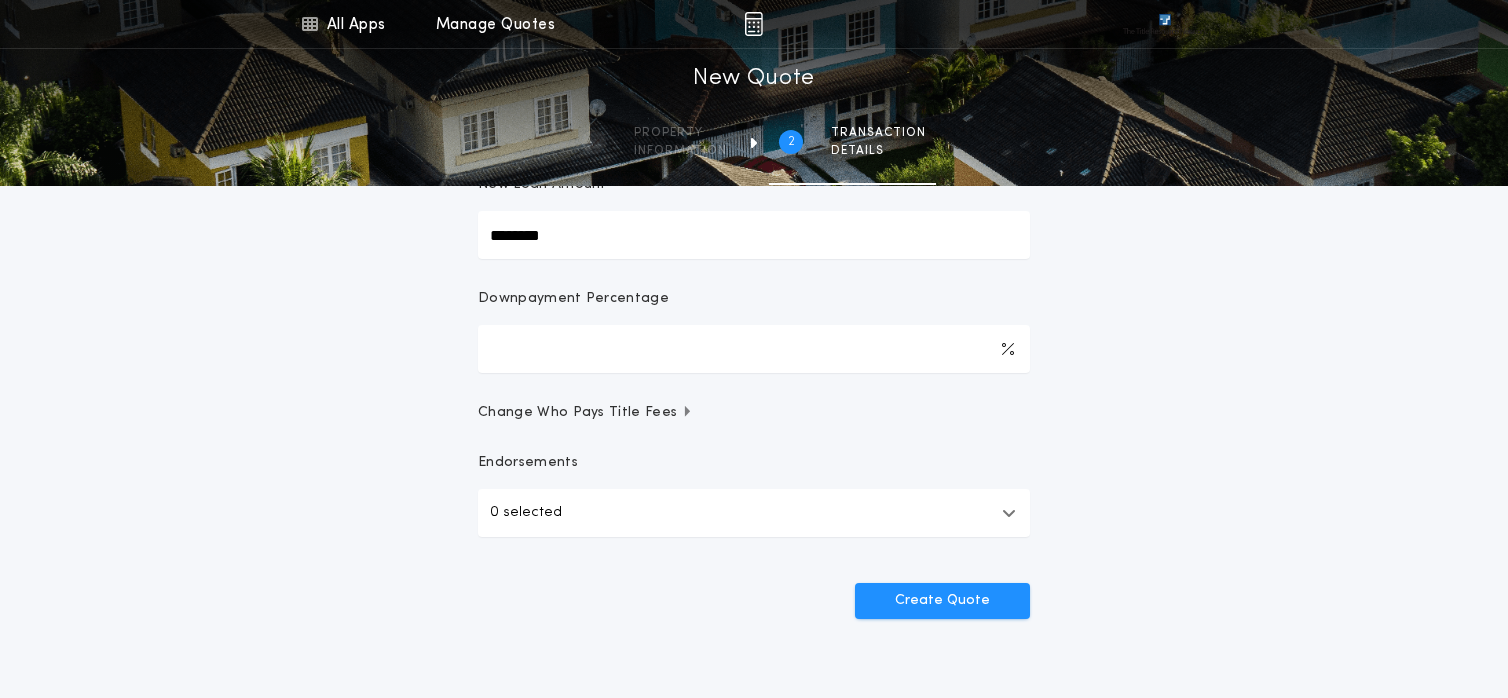 scroll, scrollTop: 400, scrollLeft: 0, axis: vertical 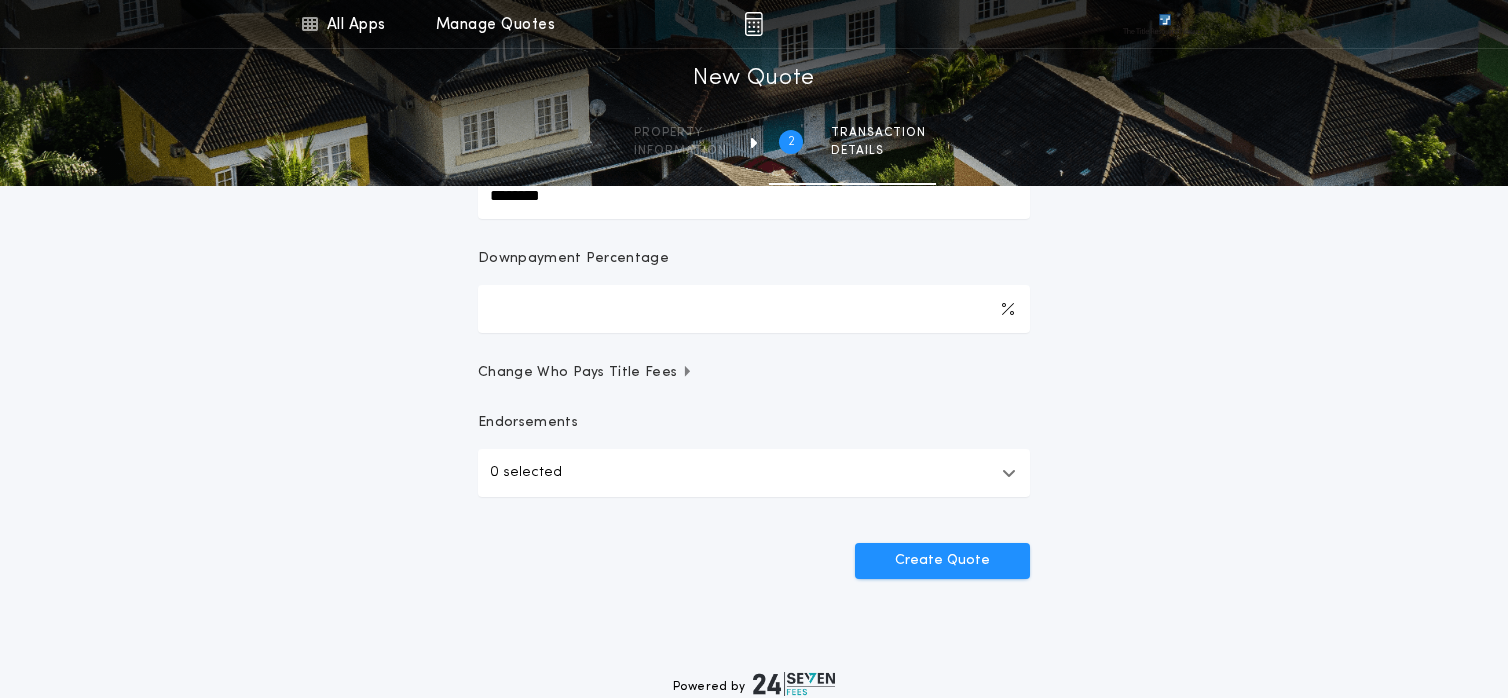 type on "********" 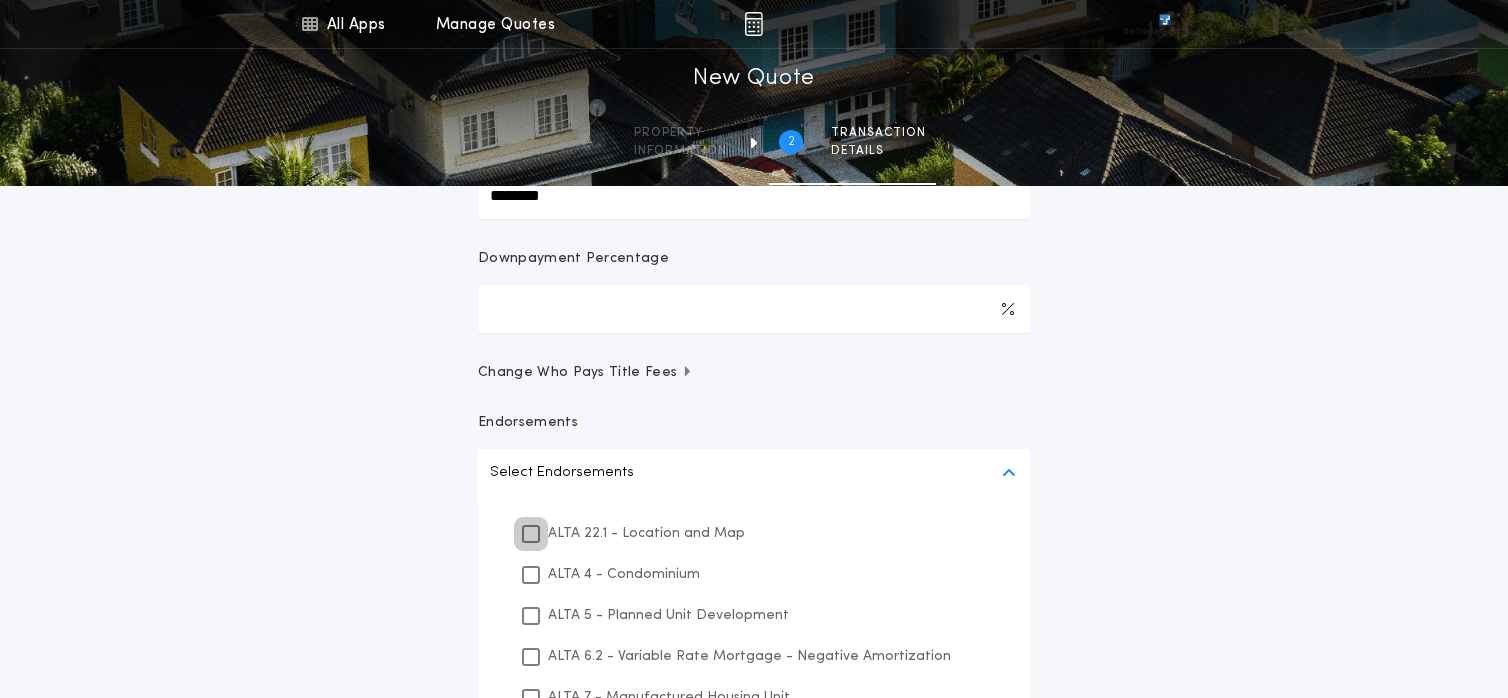 click at bounding box center (531, 534) 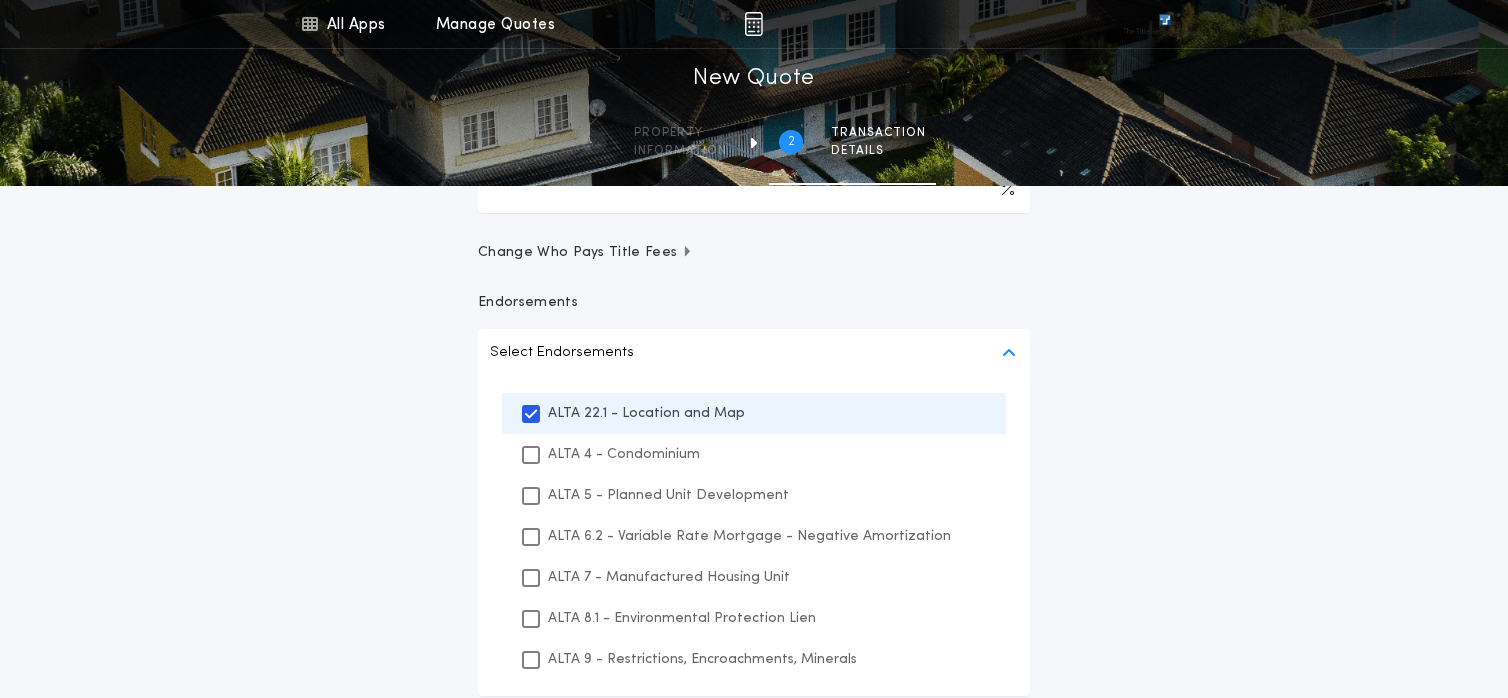 scroll, scrollTop: 560, scrollLeft: 0, axis: vertical 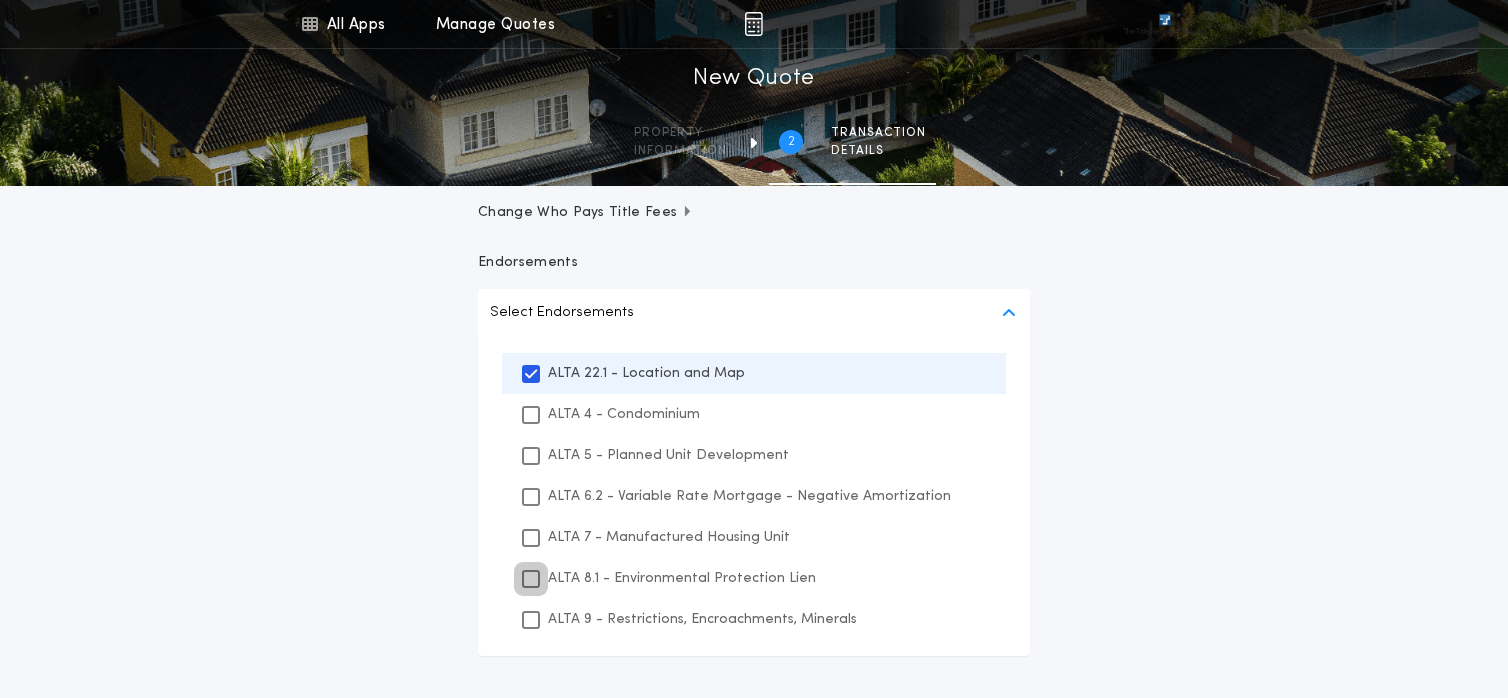 click at bounding box center (531, 579) 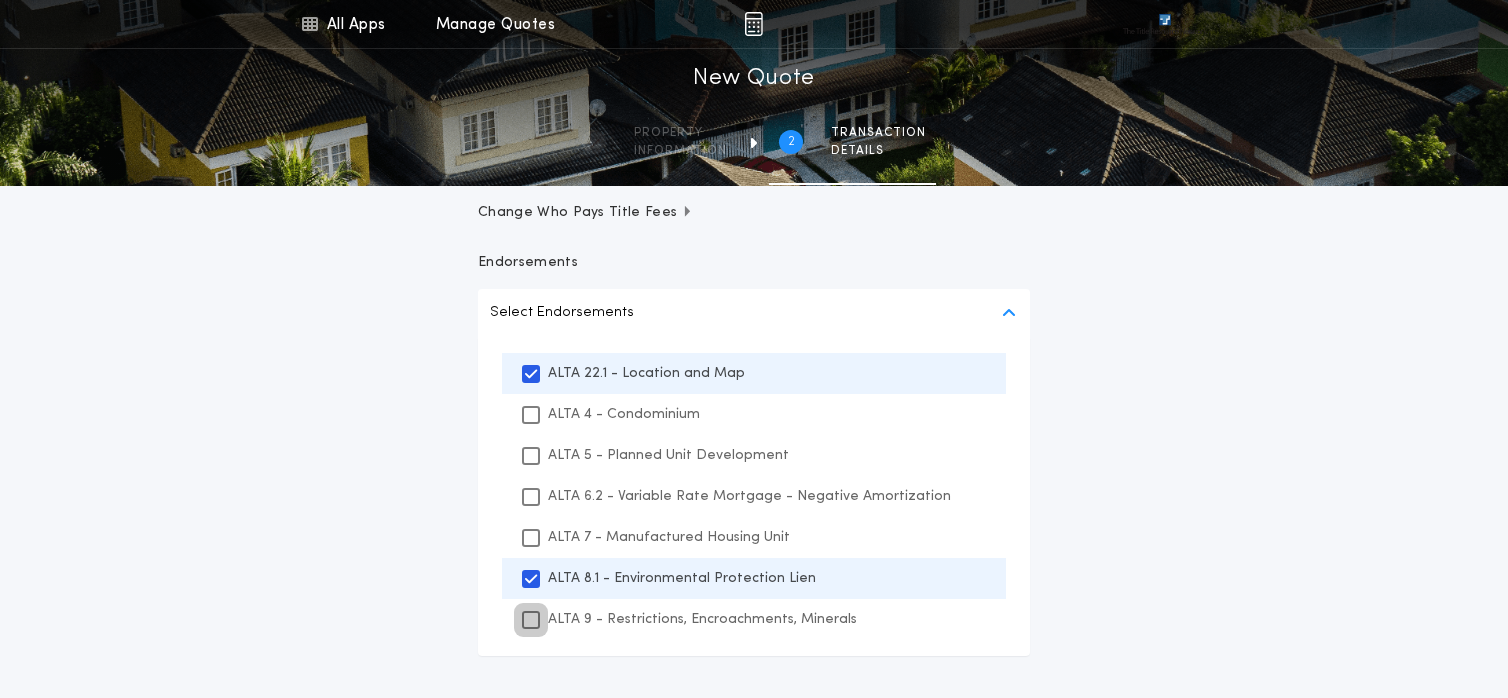 click at bounding box center [531, 620] 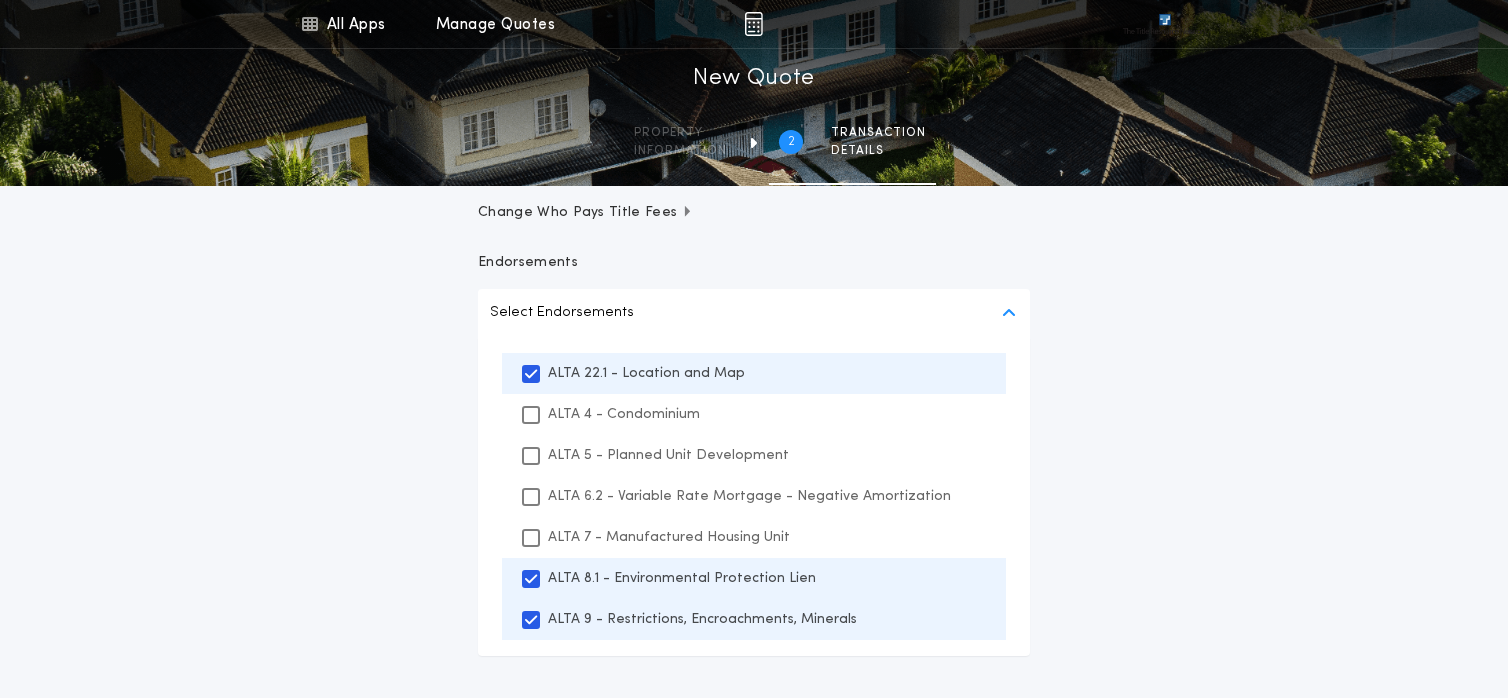 scroll, scrollTop: 837, scrollLeft: 0, axis: vertical 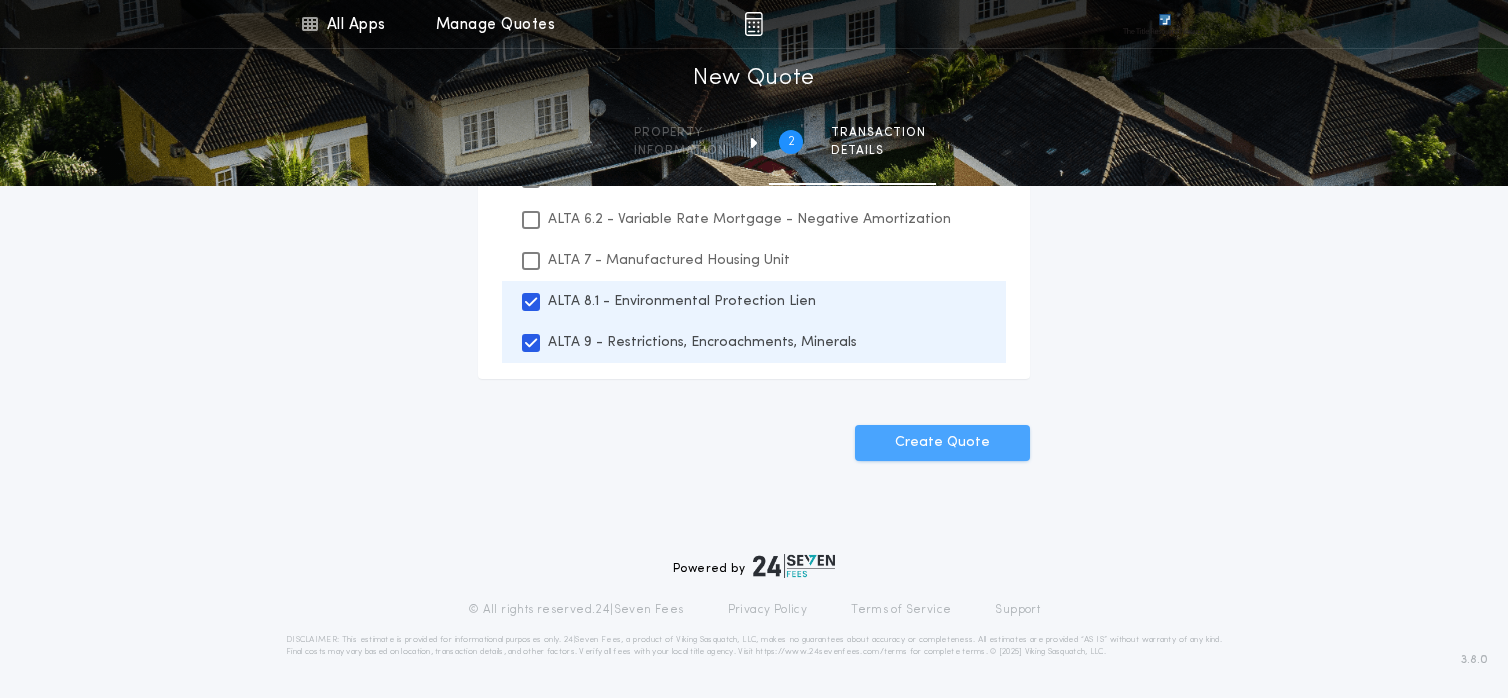 click on "Create Quote" at bounding box center (942, 443) 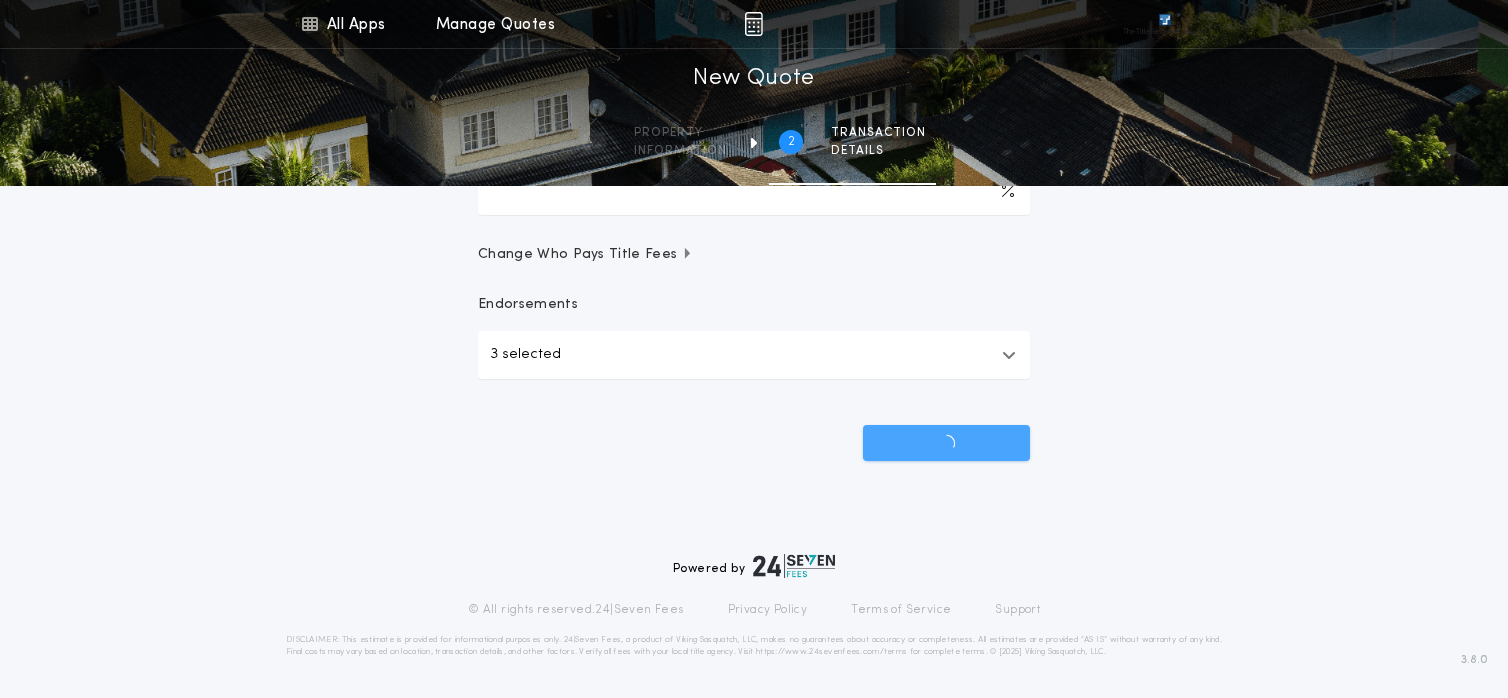scroll, scrollTop: 518, scrollLeft: 0, axis: vertical 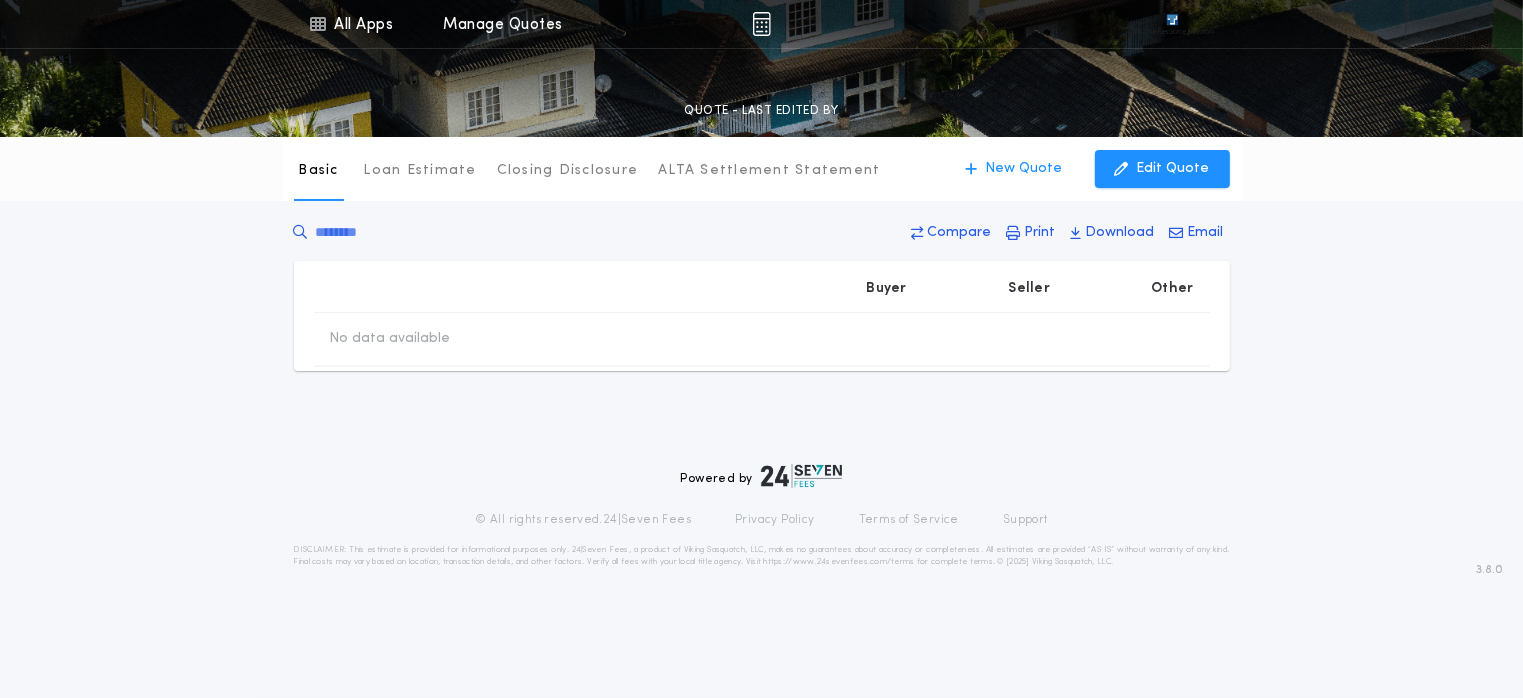 type on "********" 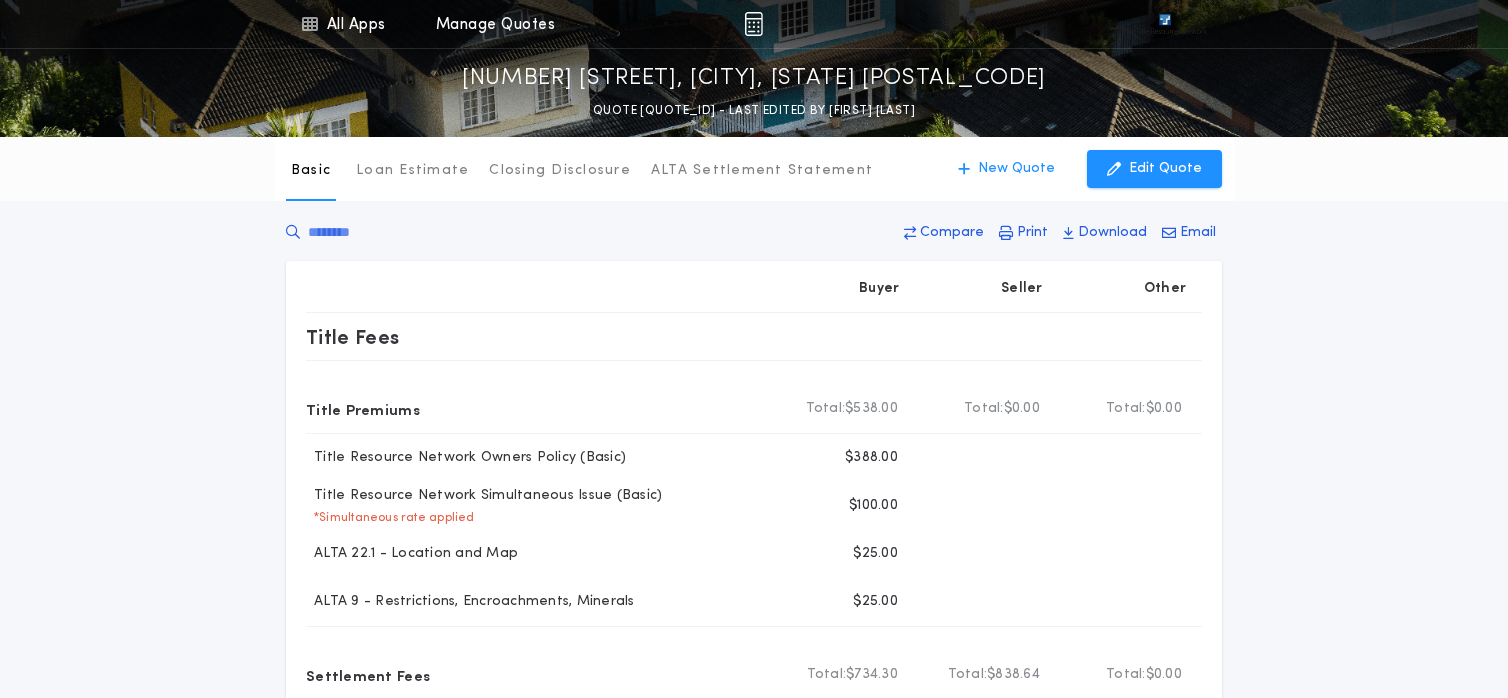 click on "Basic Loan Estimate Closing Disclosure ALTA Settlement Statement Basic New Quote Edit Quote Compare Print Download Email Buyer Seller Other Title Fees Title Premiums Total Buyer Total:   $538.00 Total Seller Total:   $0.00 Total Other Total:   $0.00 Title Resource Network Owners Policy (Basic) Buyer $388.00 Title Resource Network Simultaneous Issue (Basic) * Simultaneous rate applied Buyer $100.00 ALTA 22.1 - Location and Map Buyer $25.00 ALTA 9 - Restrictions, Encroachments, Minerals Buyer $25.00 Settlement Fees Total Buyer Total:   $734.30 Total Seller Total:   $838.64 Total Other Total:   $0.00 Attorney Document Preparation Fee - Countersignature Transactions Buyer Seller $74.34 Buyer Agent Commission Sales Tax Buyer $232.50 Exam Fee - Countersignature Transactions Buyer $159.30 Seller $159.30 Seller Agent Commission Sales Tax Buyer Seller $232.50 Settlement Fee - Countersignature Transactions Buyer $242.50 Seller $242.50 Update Fees - Countersignature Transactions Buyer $100.00 Seller $100.00 Buyer" at bounding box center [754, 843] 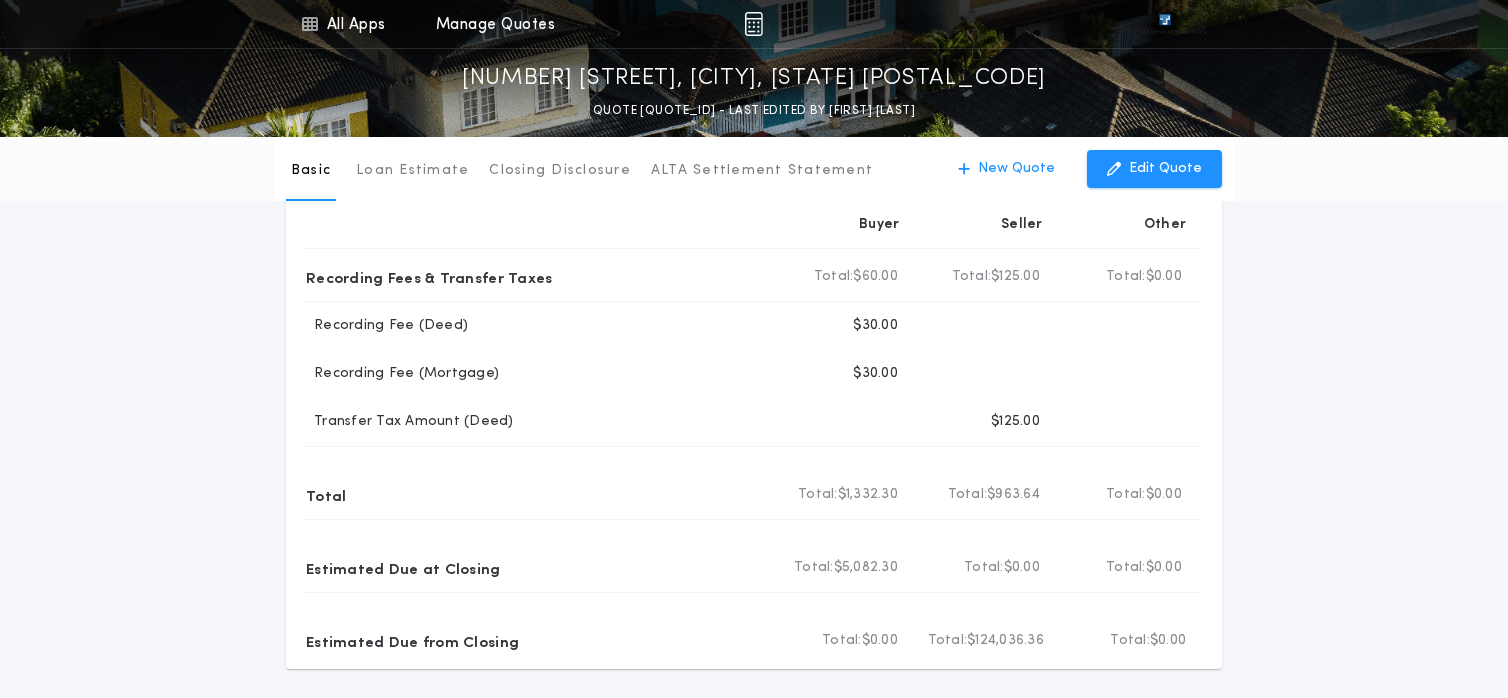 scroll, scrollTop: 920, scrollLeft: 0, axis: vertical 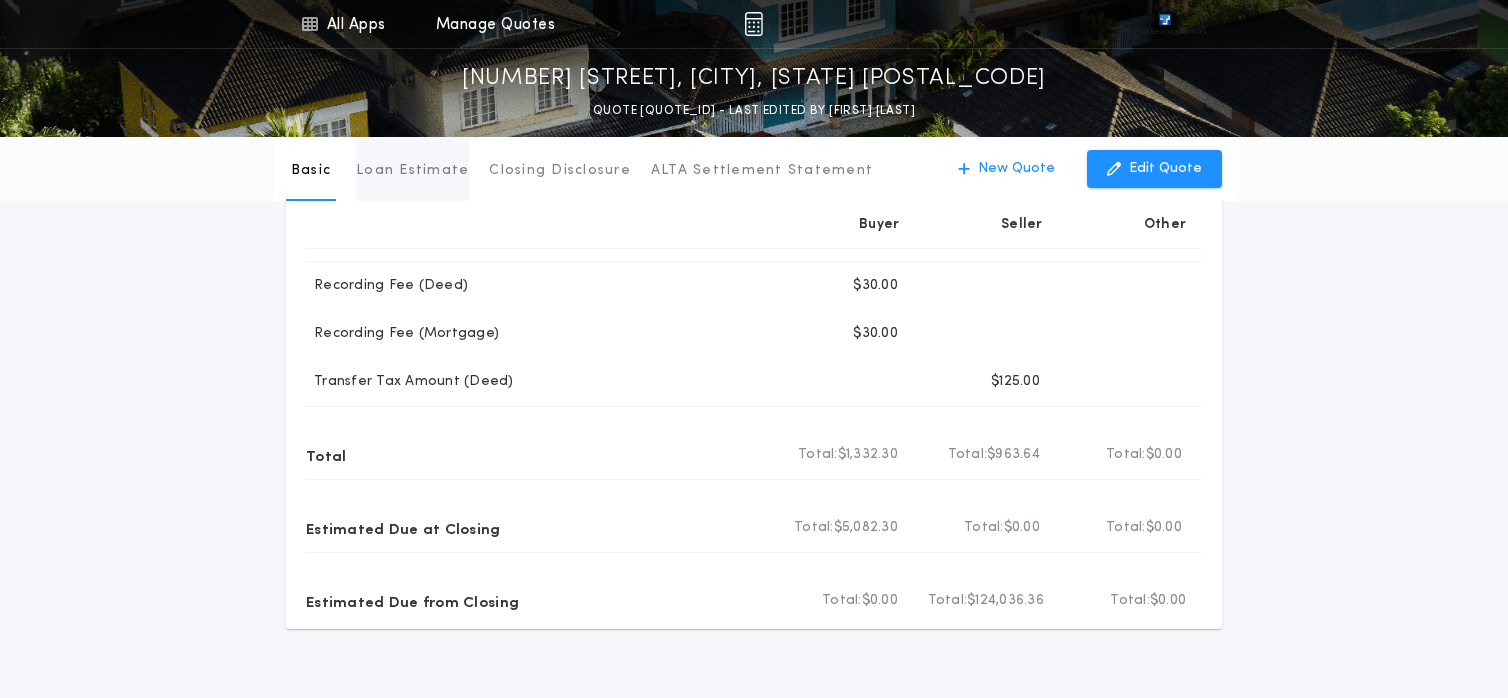 click on "Loan Estimate" at bounding box center [412, 171] 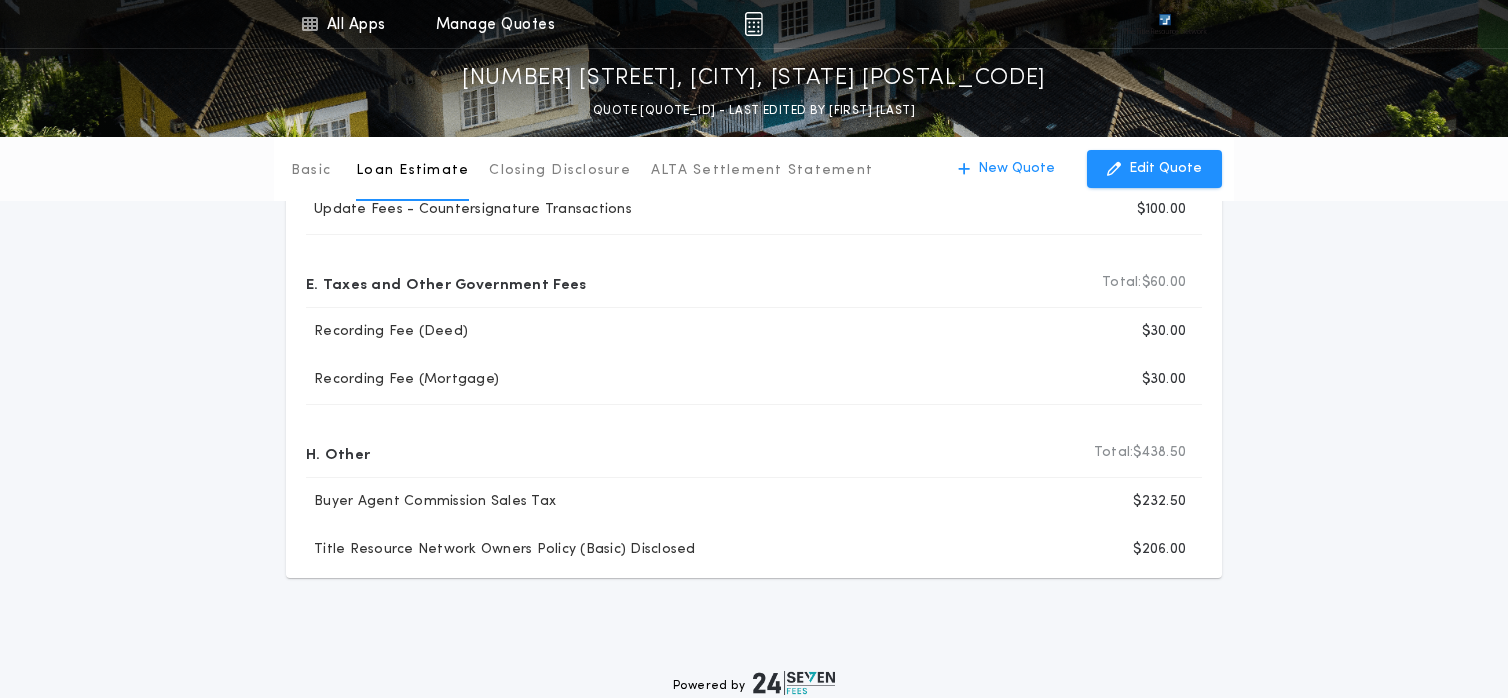 scroll, scrollTop: 0, scrollLeft: 0, axis: both 